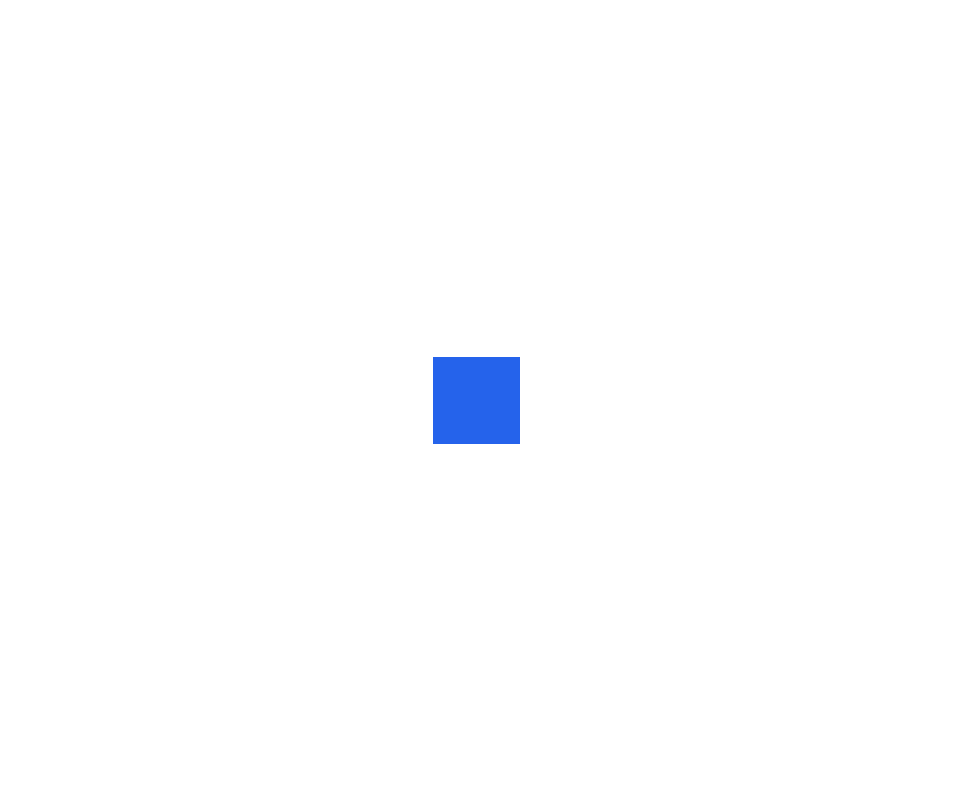 scroll, scrollTop: 0, scrollLeft: 0, axis: both 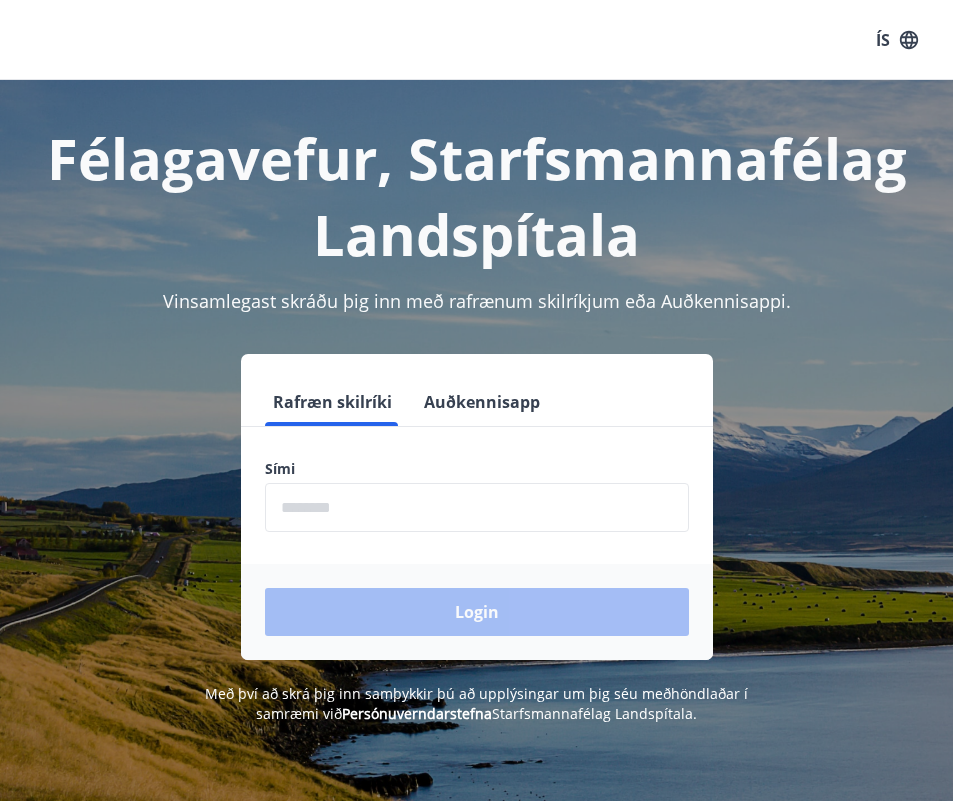 click at bounding box center (477, 507) 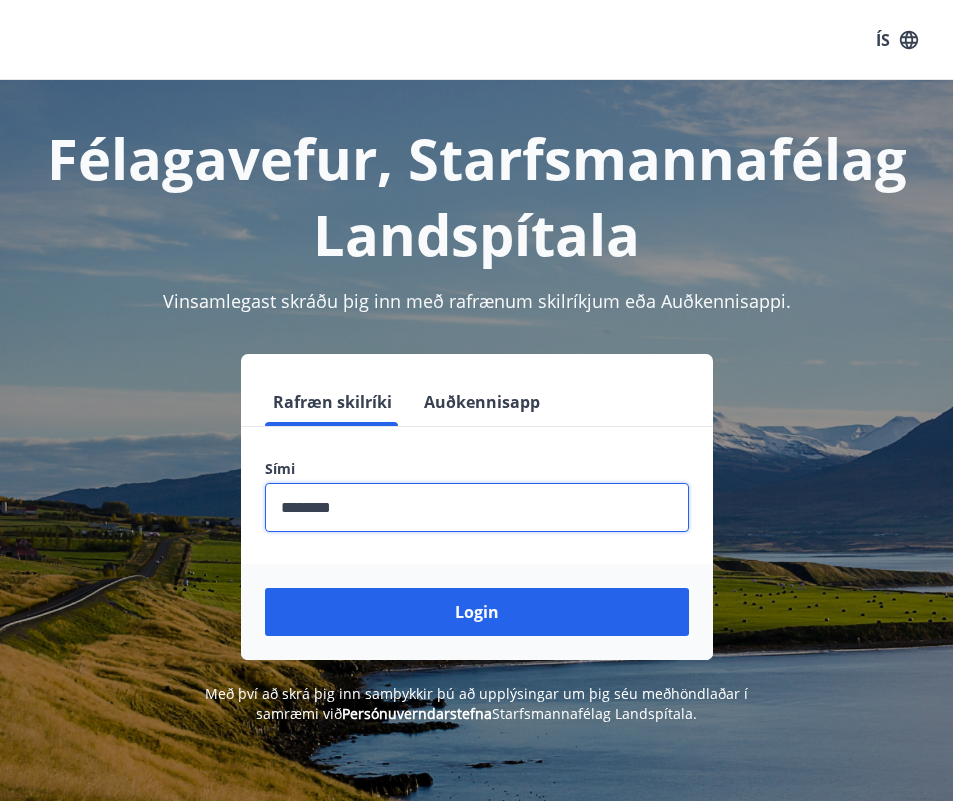 type on "********" 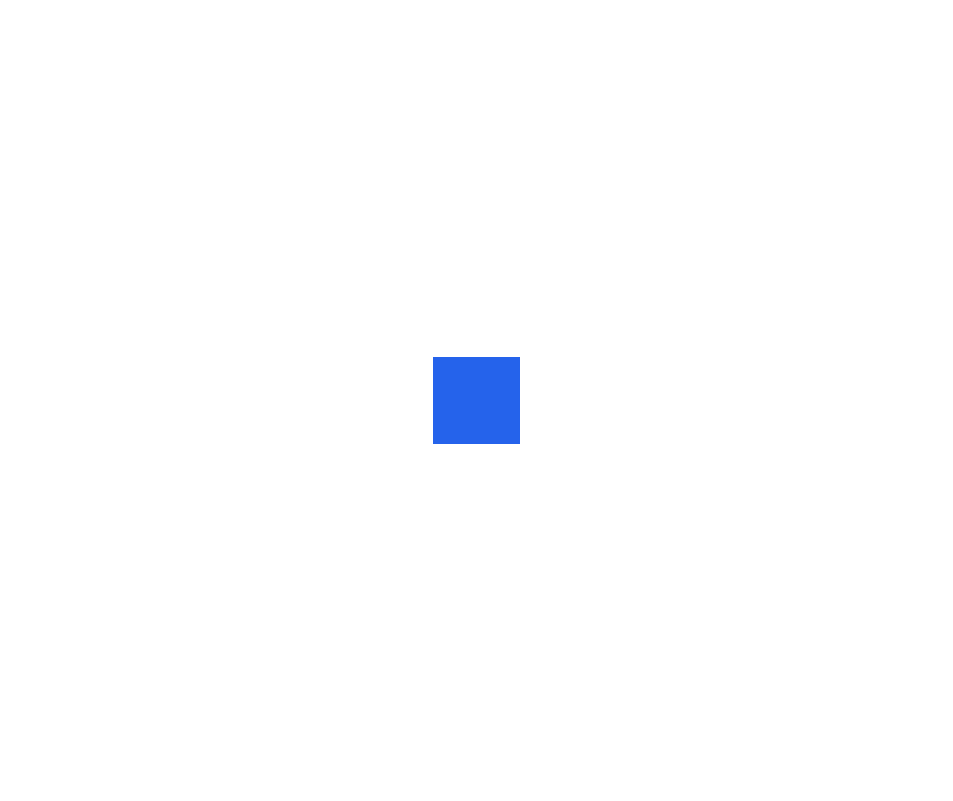 scroll, scrollTop: 0, scrollLeft: 0, axis: both 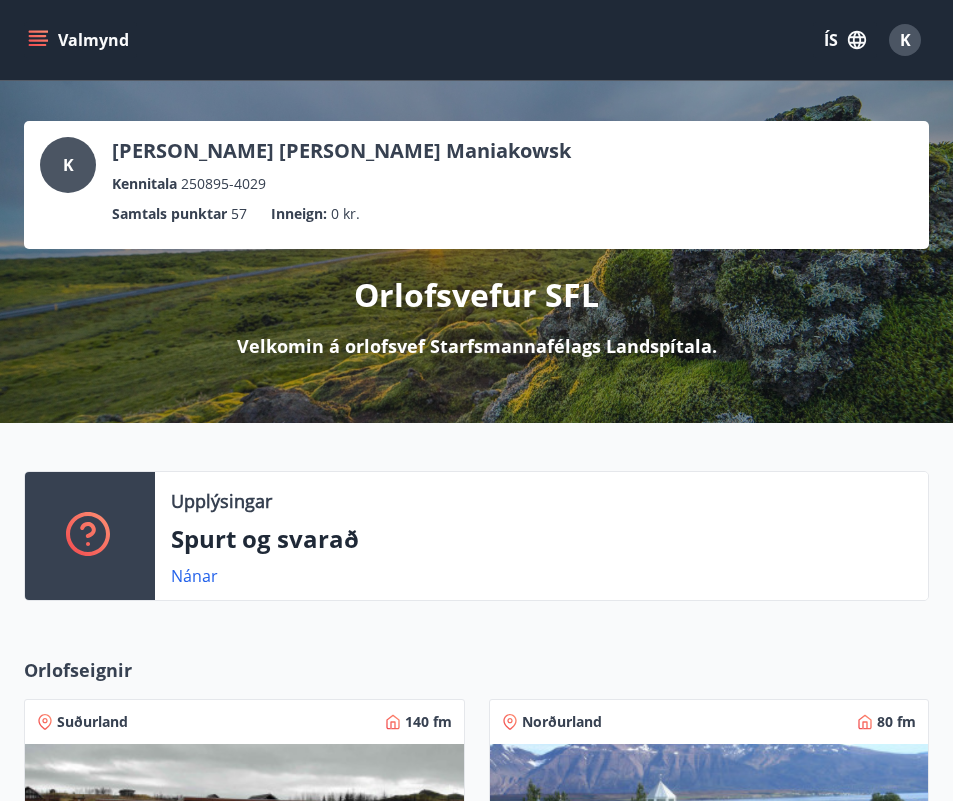 click 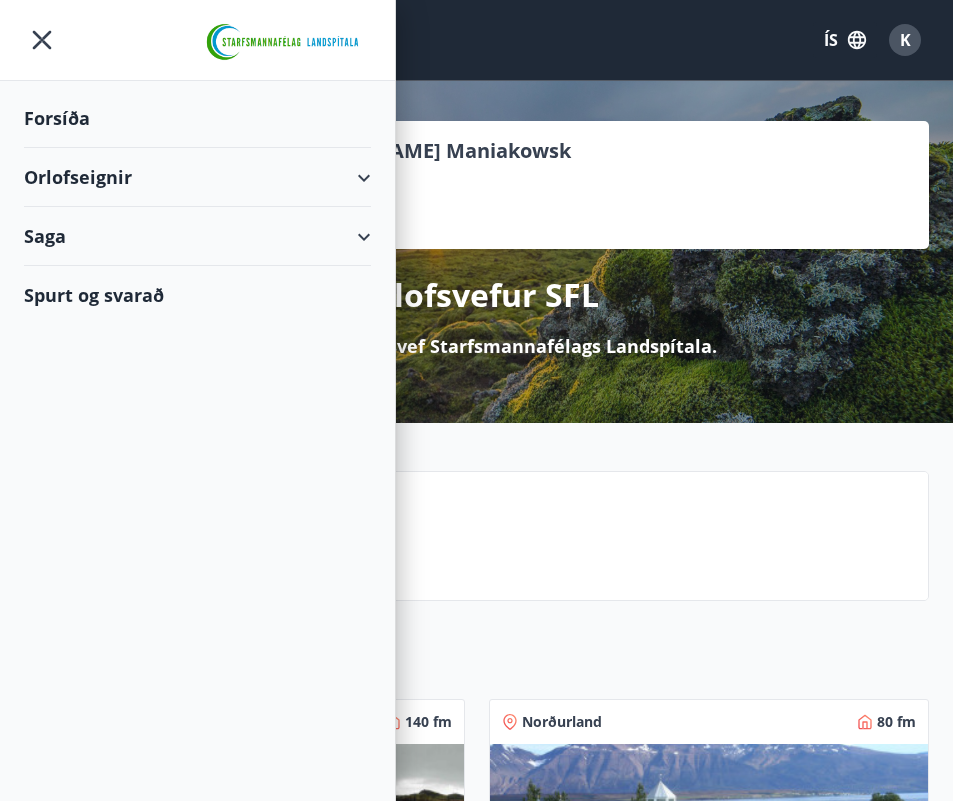click on "Orlofseignir" at bounding box center (197, 177) 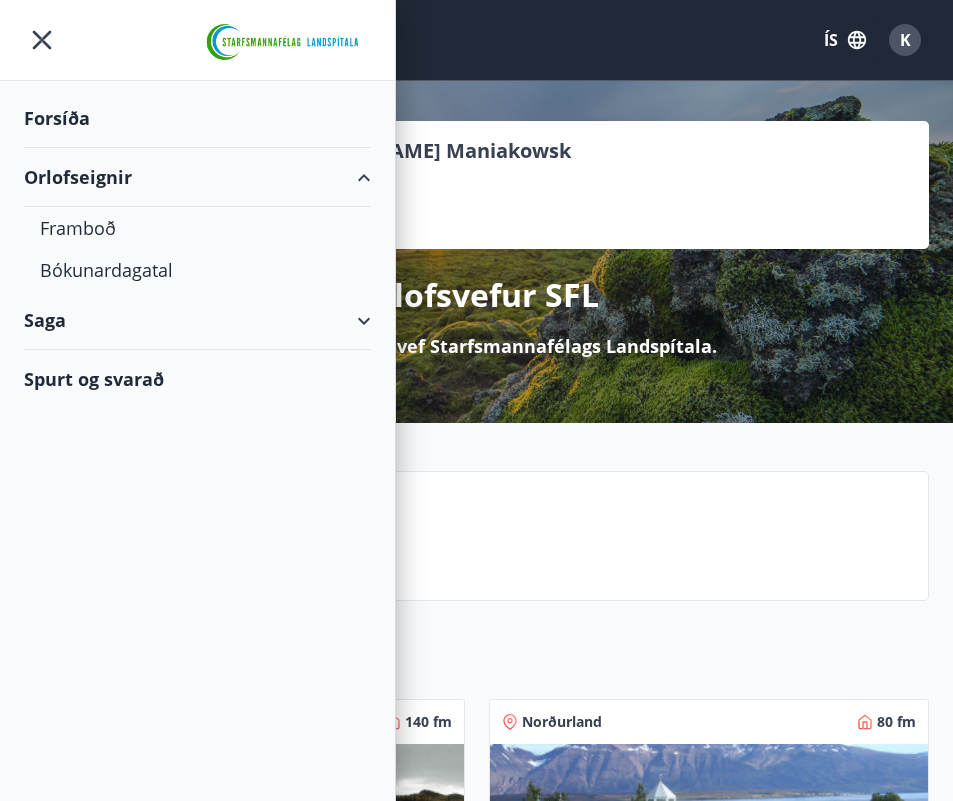 click on "Saga" at bounding box center [197, 320] 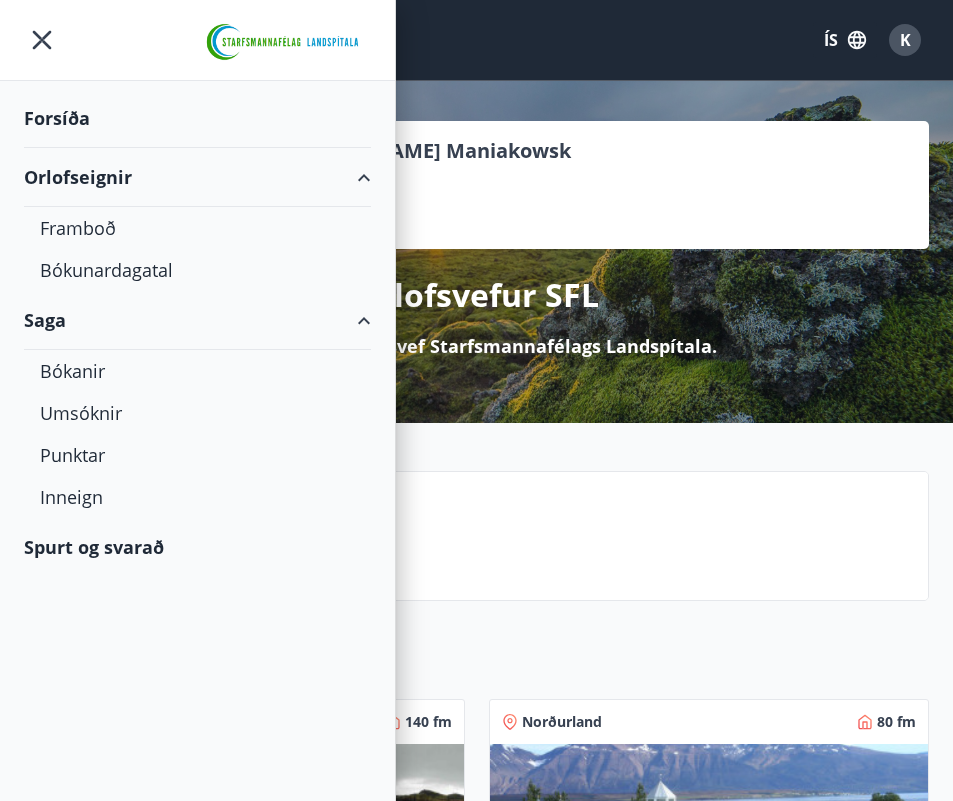 click on "Spurt og svarað" at bounding box center (197, 547) 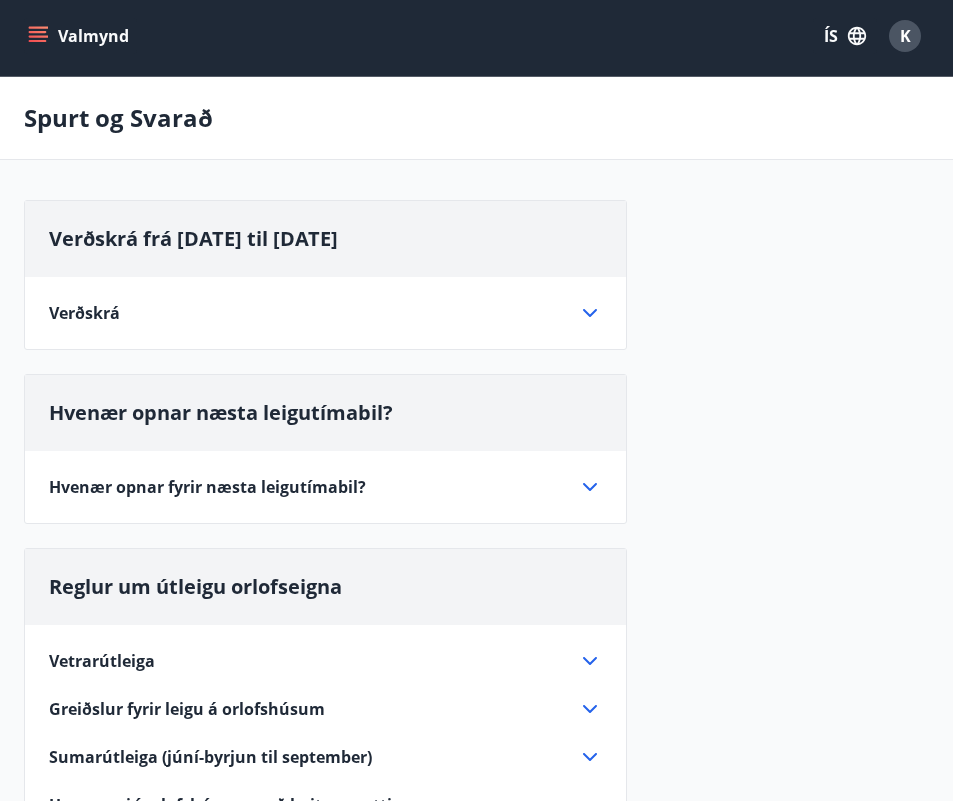 scroll, scrollTop: 3, scrollLeft: 0, axis: vertical 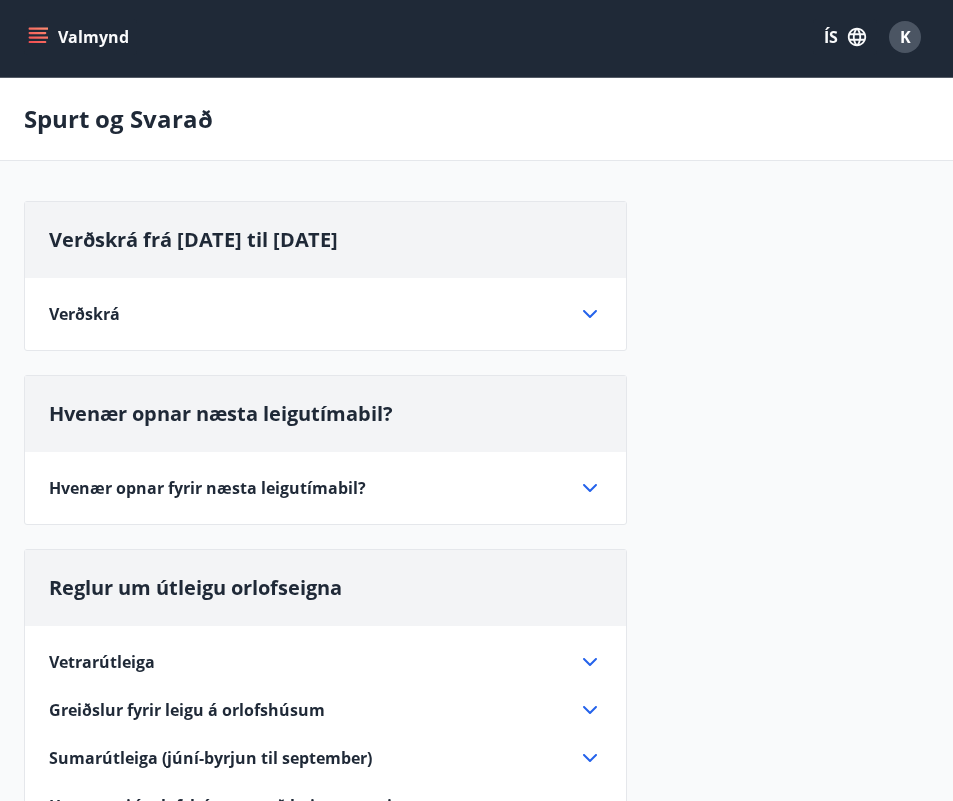 click on "Hvenær opnar næsta leigutímabil? Hvenær opnar fyrir næsta leigutímabil? Næsta leigutímabil 5. september og til loka árisins 2025 opnar 15. júlí kl. 12." at bounding box center [325, 450] 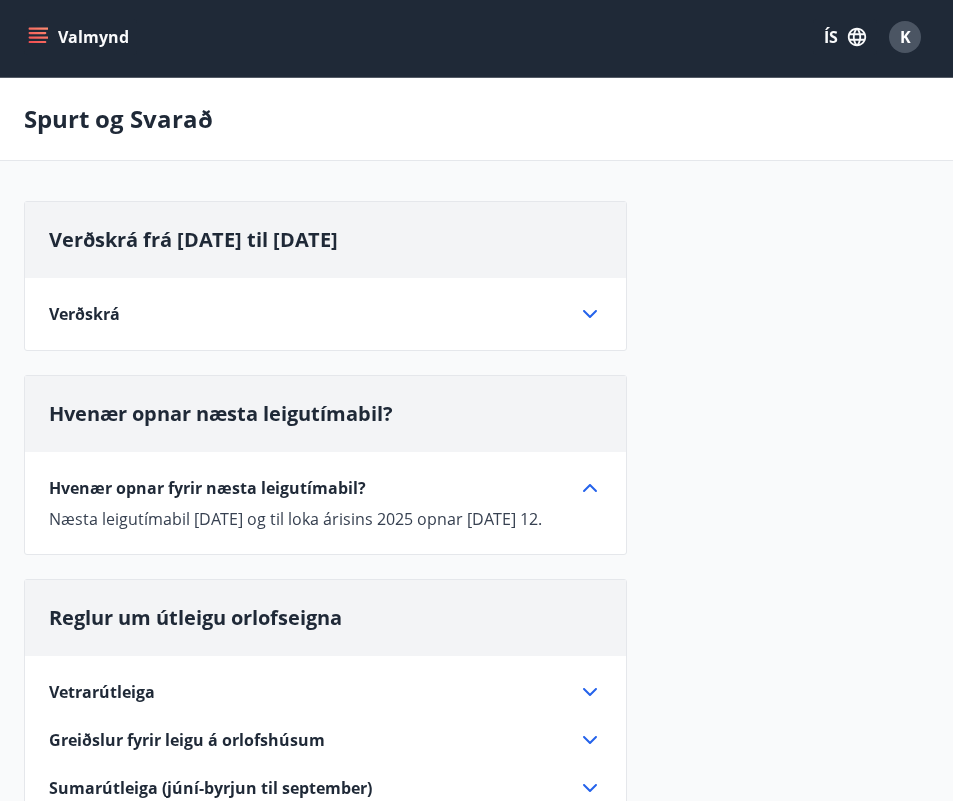 click on "Valmynd" at bounding box center (80, 37) 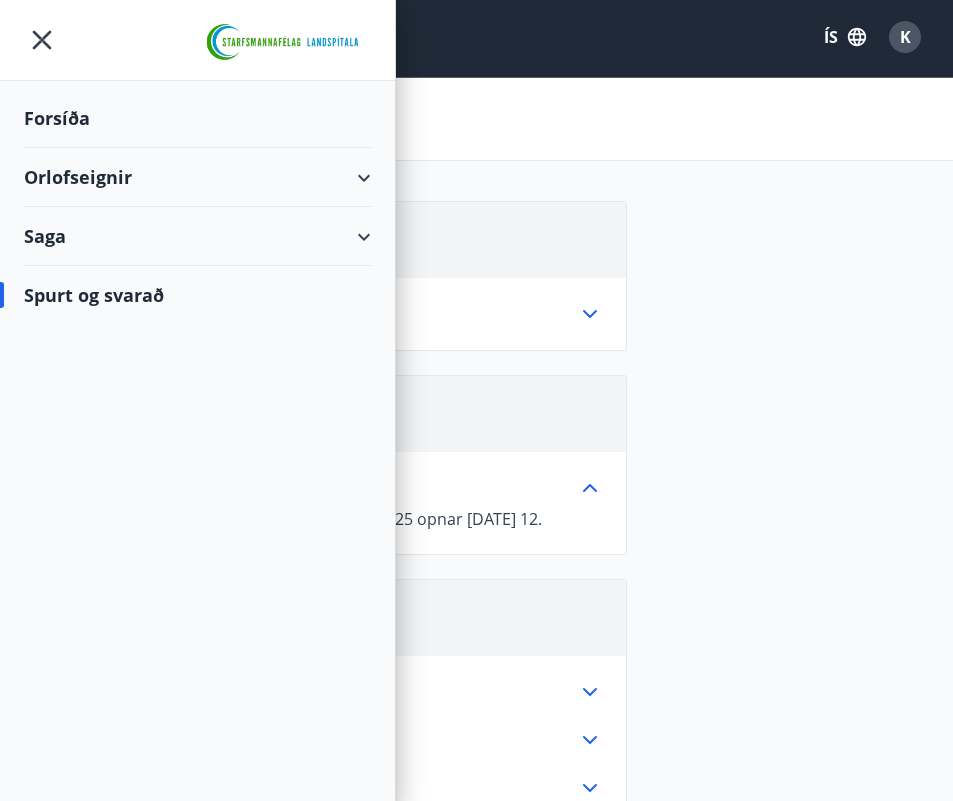 click on "Orlofseignir" at bounding box center [197, 177] 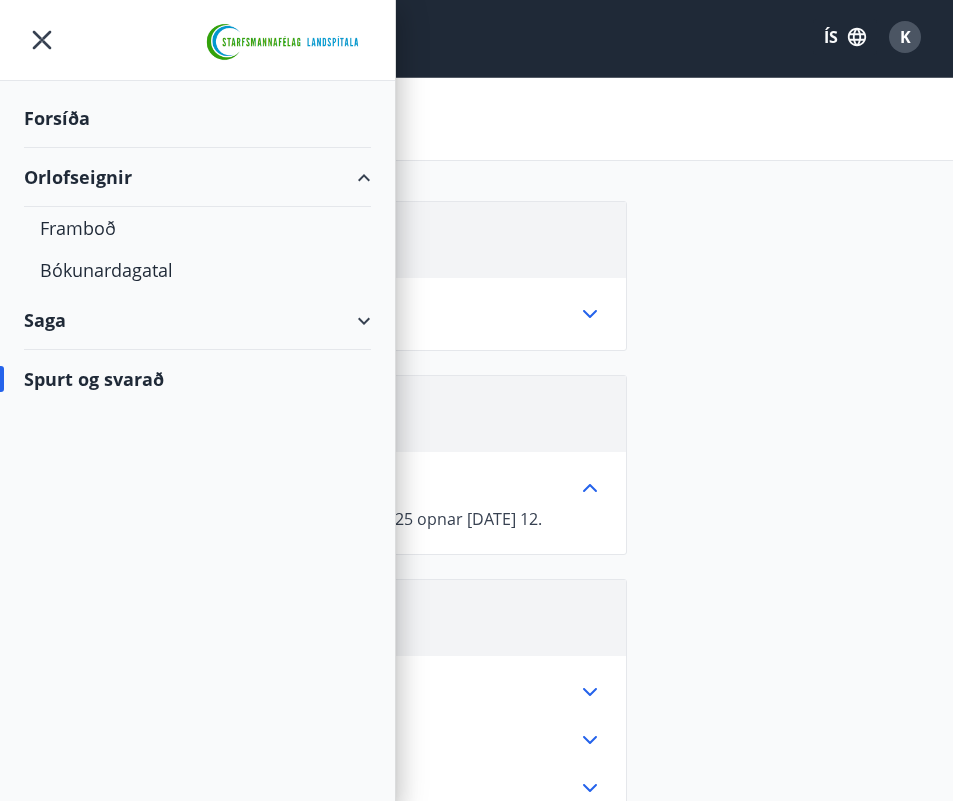 click on "Orlofseignir" at bounding box center (197, 177) 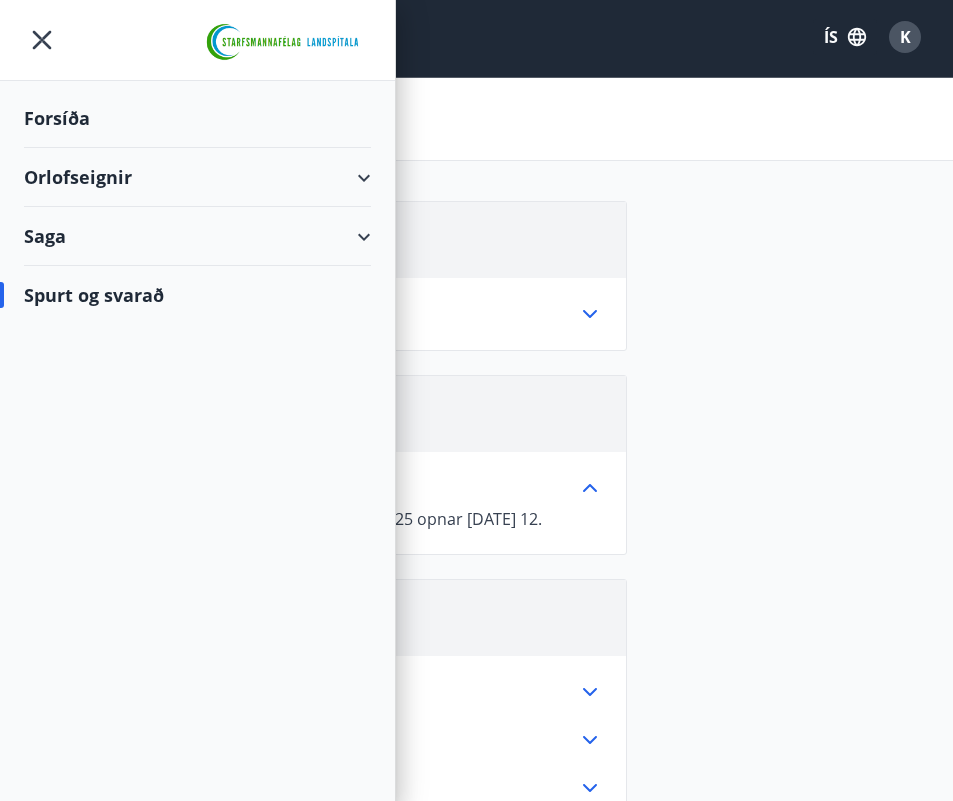 click on "Orlofseignir" at bounding box center [197, 177] 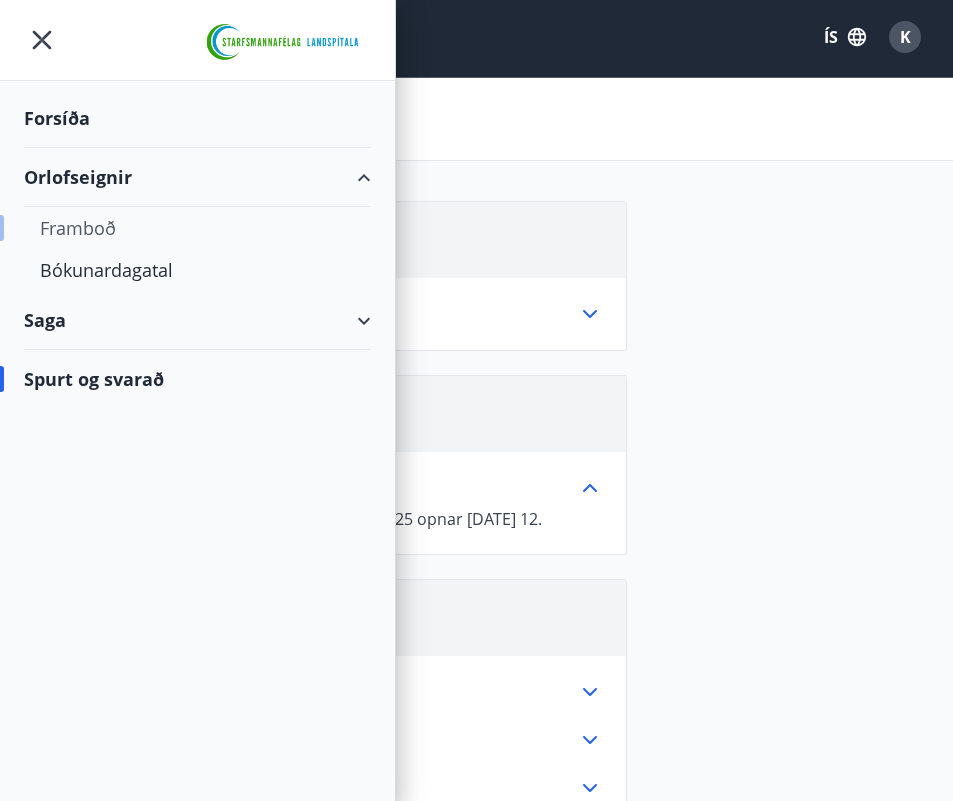 click on "Framboð" at bounding box center (197, 228) 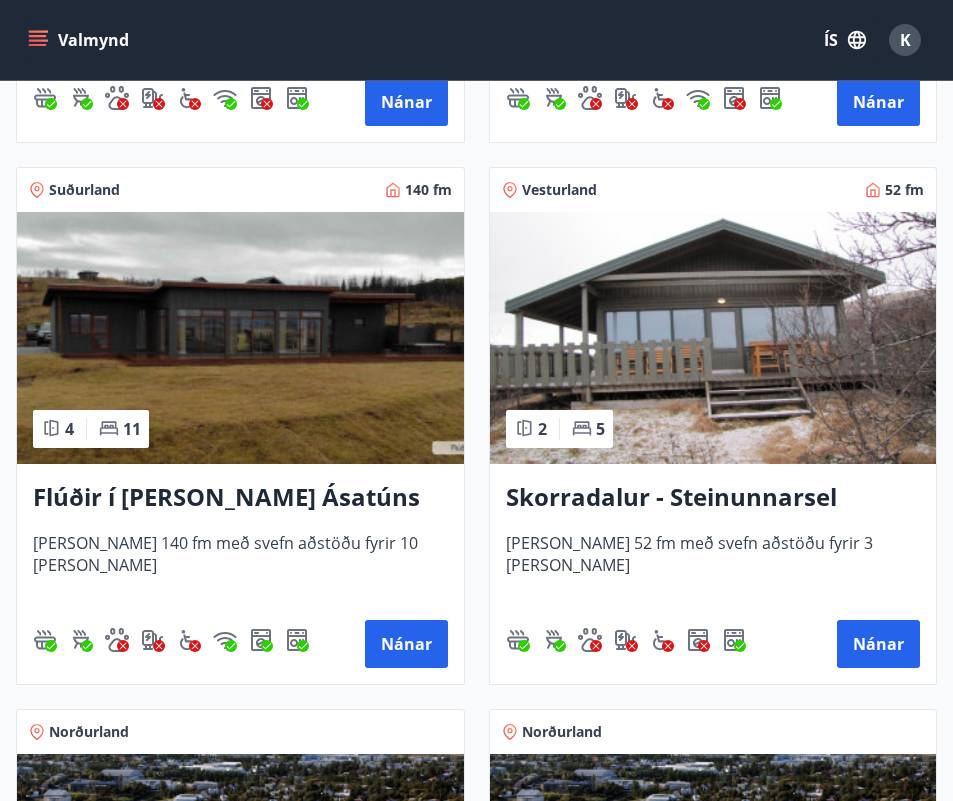 scroll, scrollTop: 1922, scrollLeft: 1, axis: both 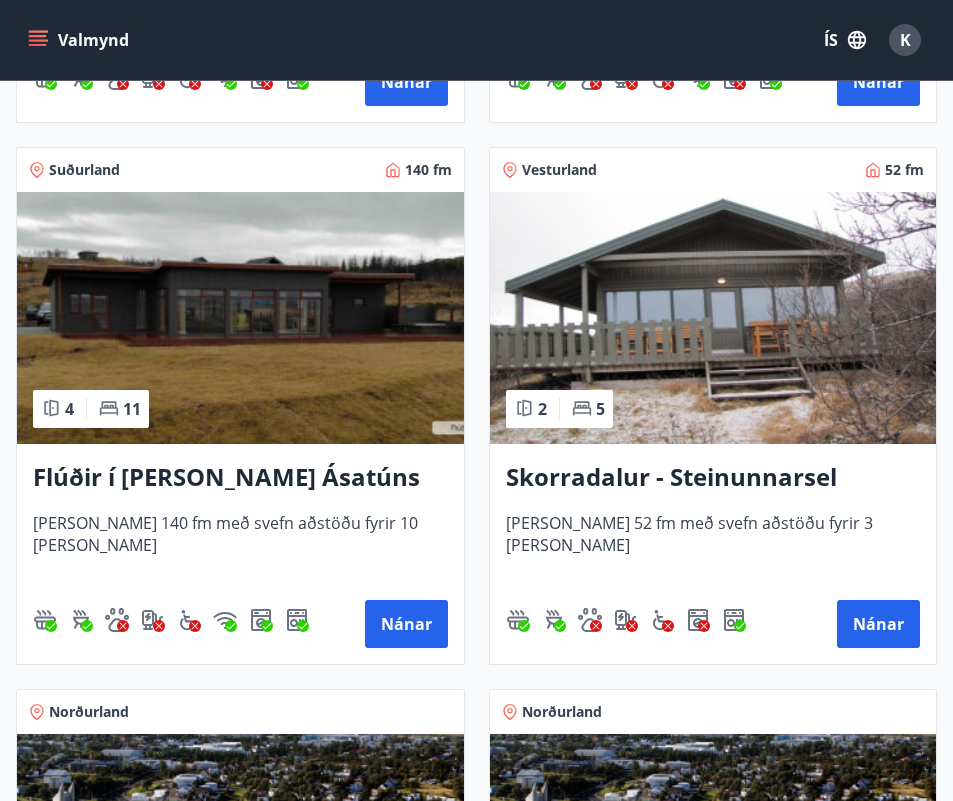 click on "Flúðir í landi Ásatúns hús 5 - Móadalur 4 Húsið er 140 fm með svefn aðstöðu fyrir 10 manns Nánar" at bounding box center [240, 554] 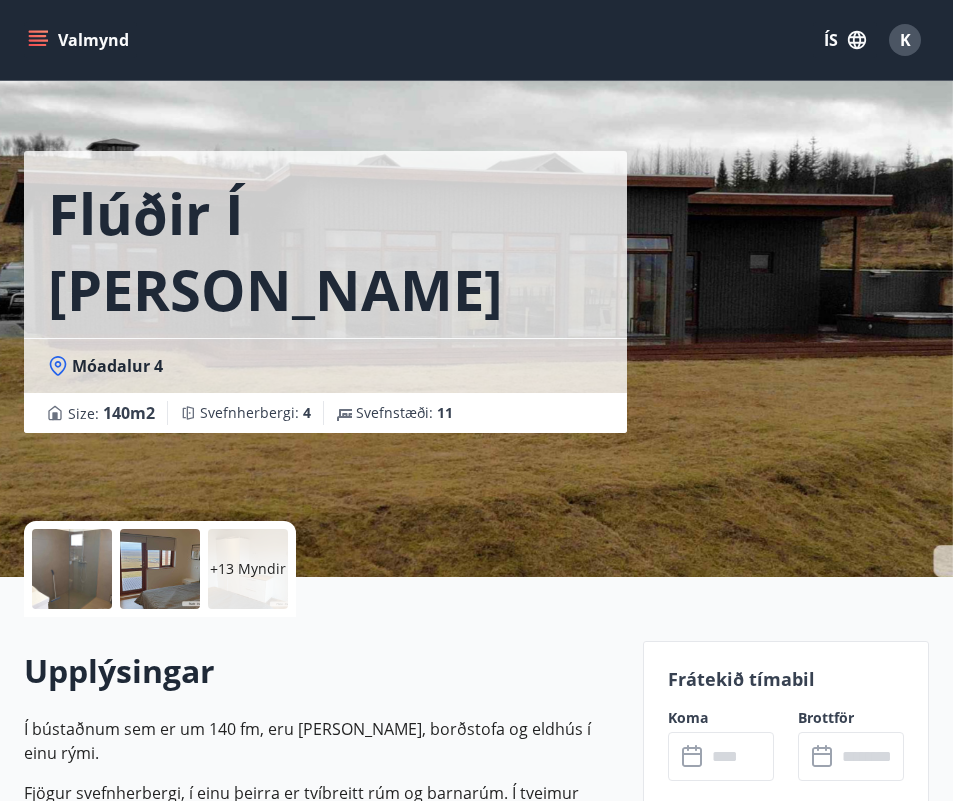 scroll, scrollTop: 0, scrollLeft: 0, axis: both 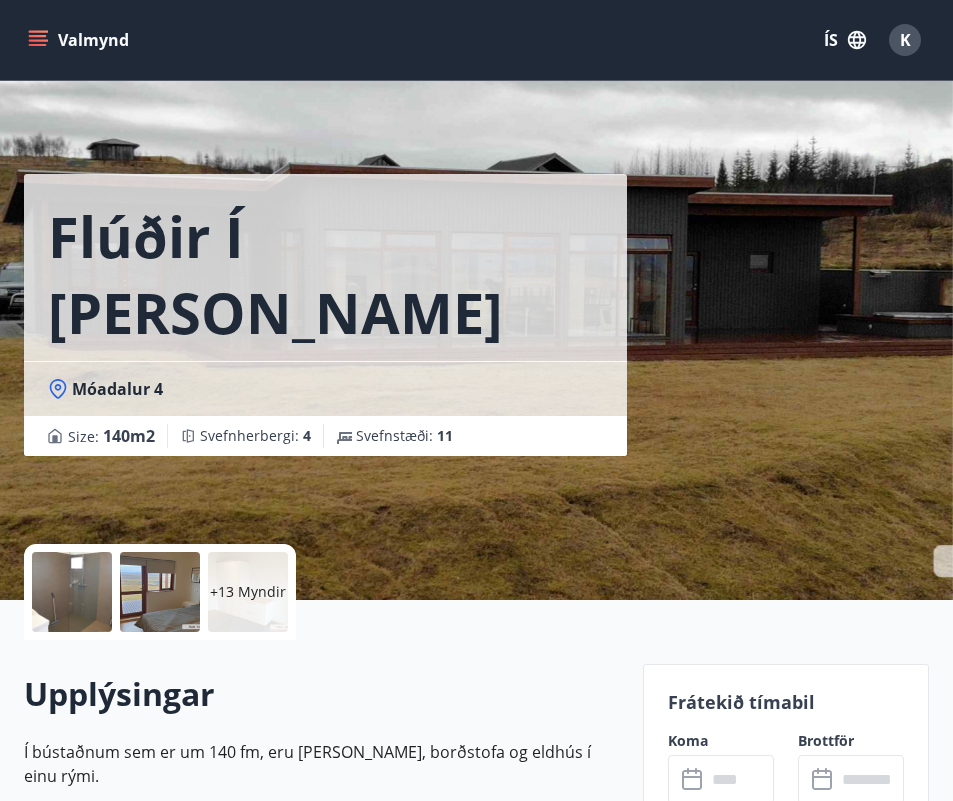 click at bounding box center (160, 592) 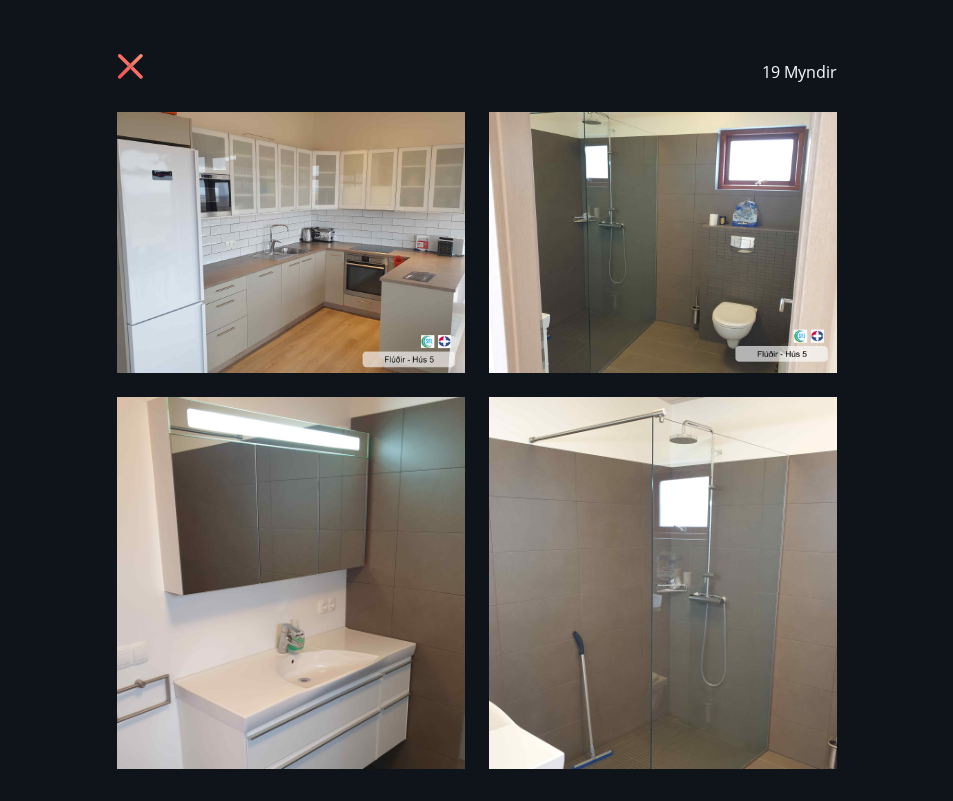 click 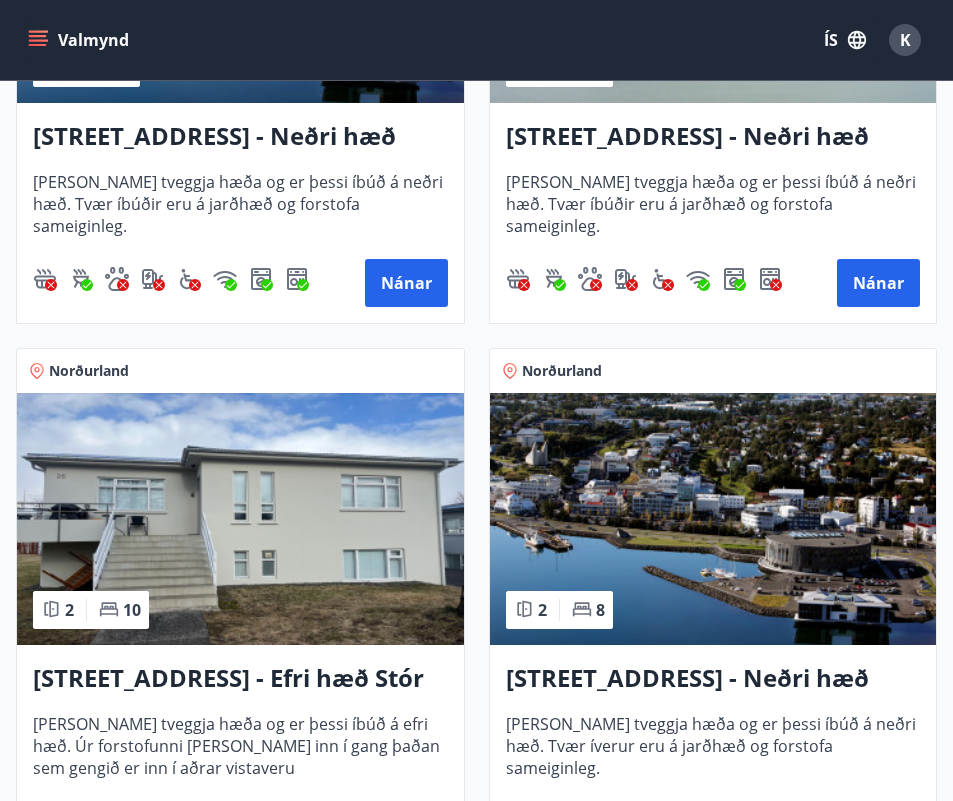 scroll, scrollTop: 3356, scrollLeft: 0, axis: vertical 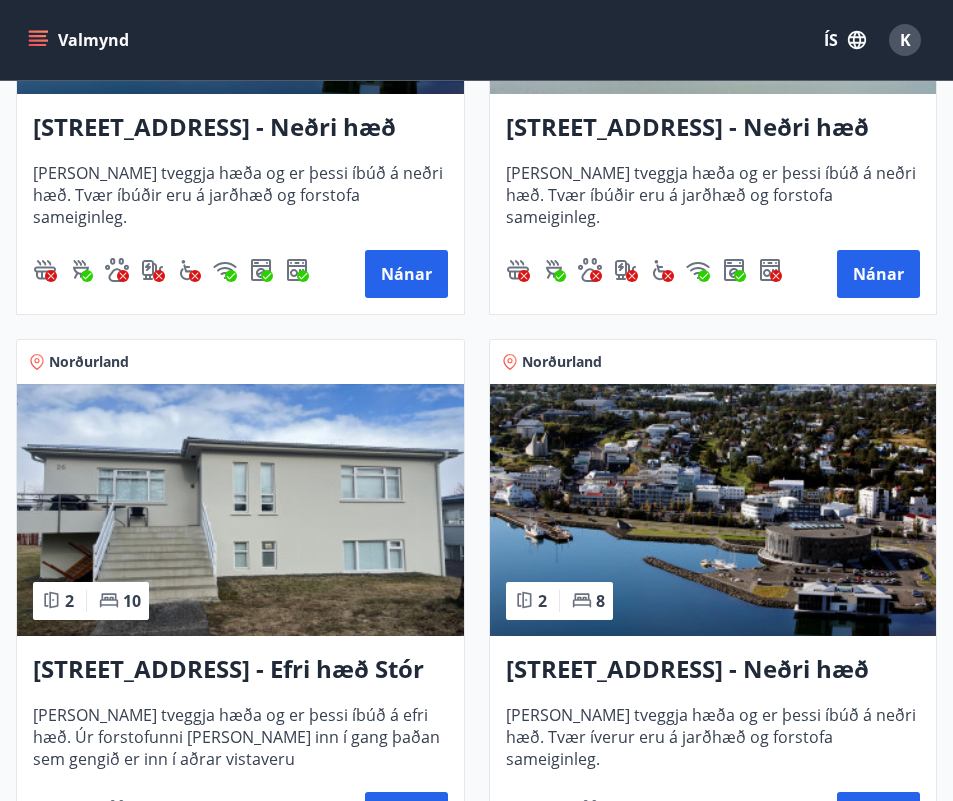 click at bounding box center (240, 510) 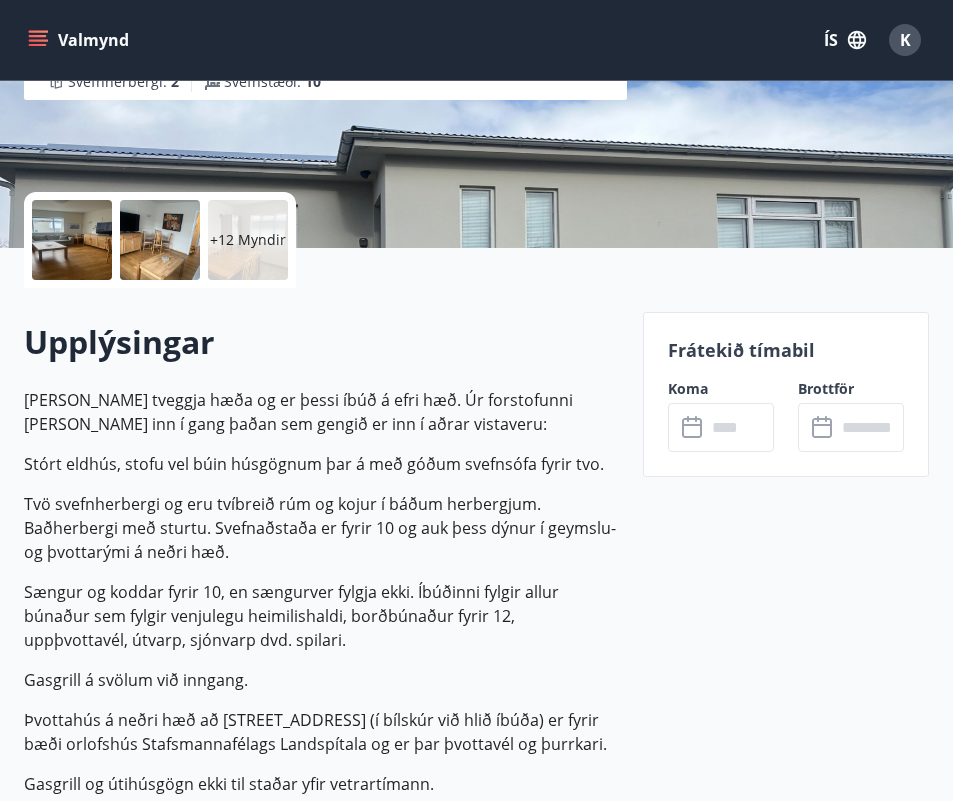 scroll, scrollTop: 287, scrollLeft: 0, axis: vertical 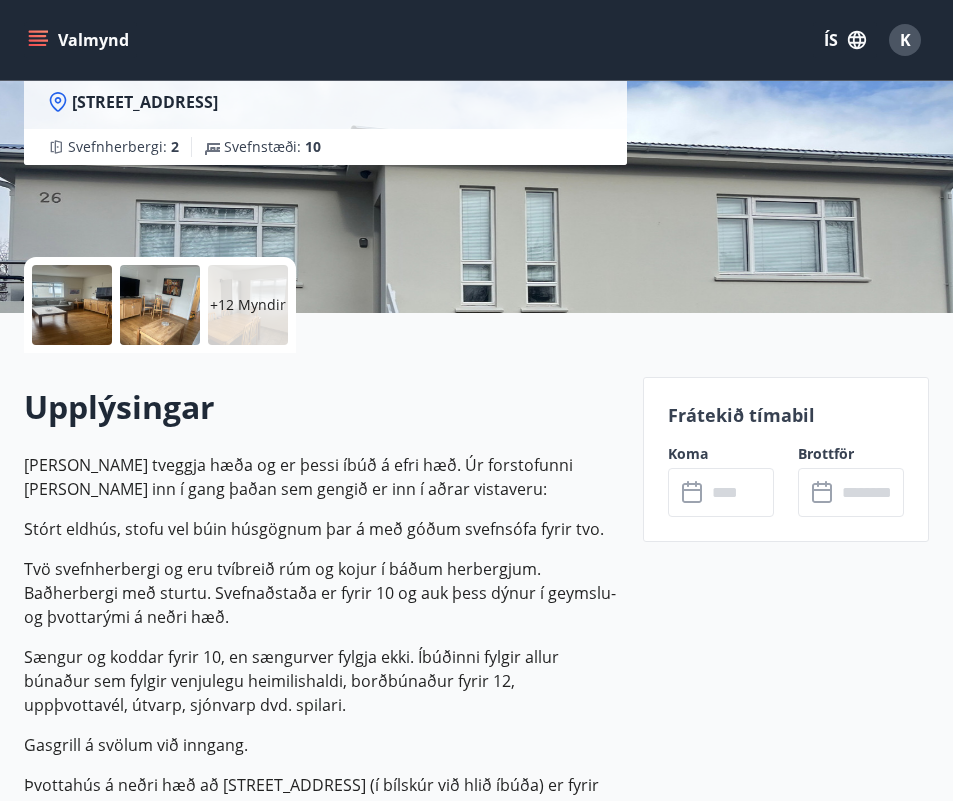 click at bounding box center (160, 305) 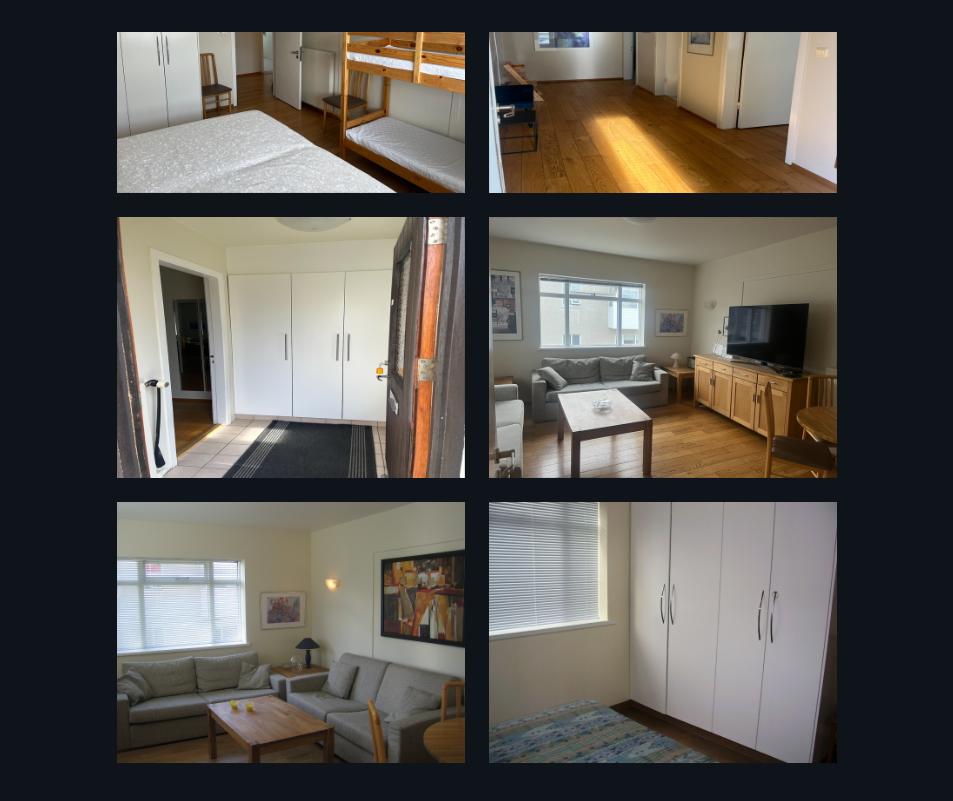 scroll, scrollTop: 1890, scrollLeft: 0, axis: vertical 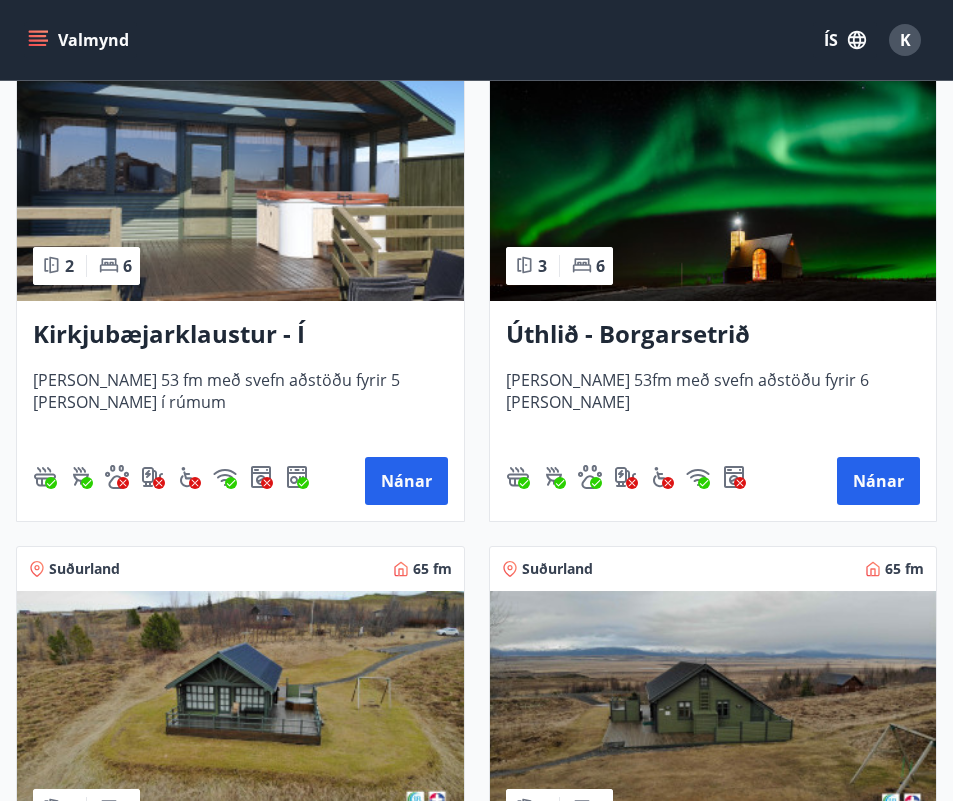 click at bounding box center [240, 175] 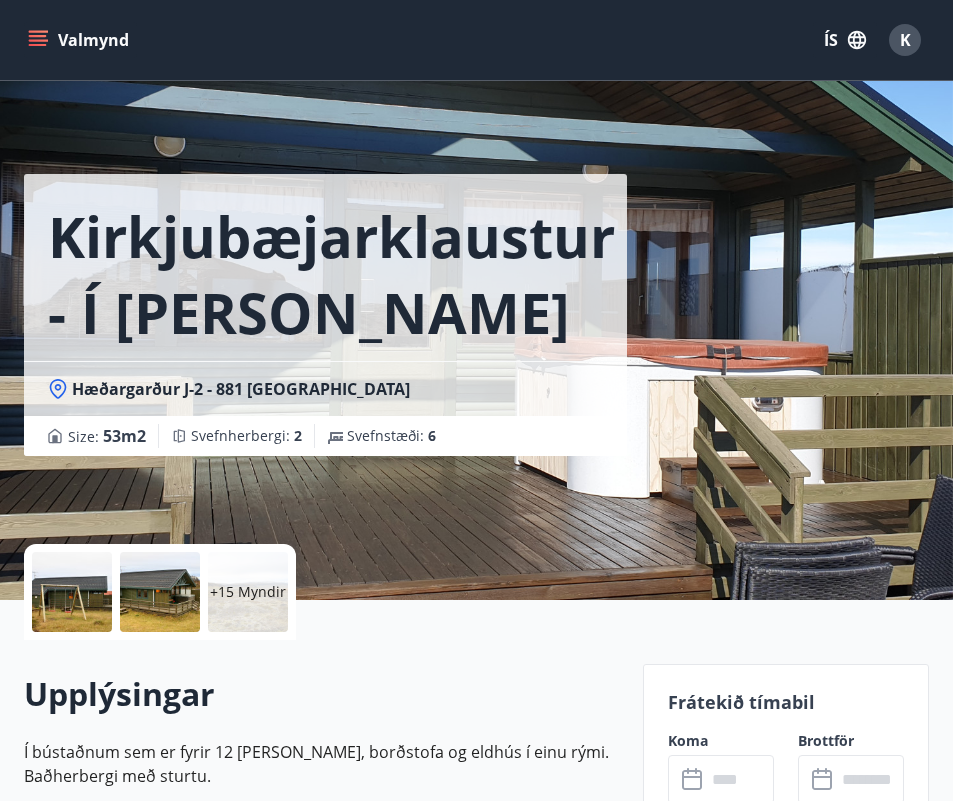 scroll, scrollTop: 0, scrollLeft: 0, axis: both 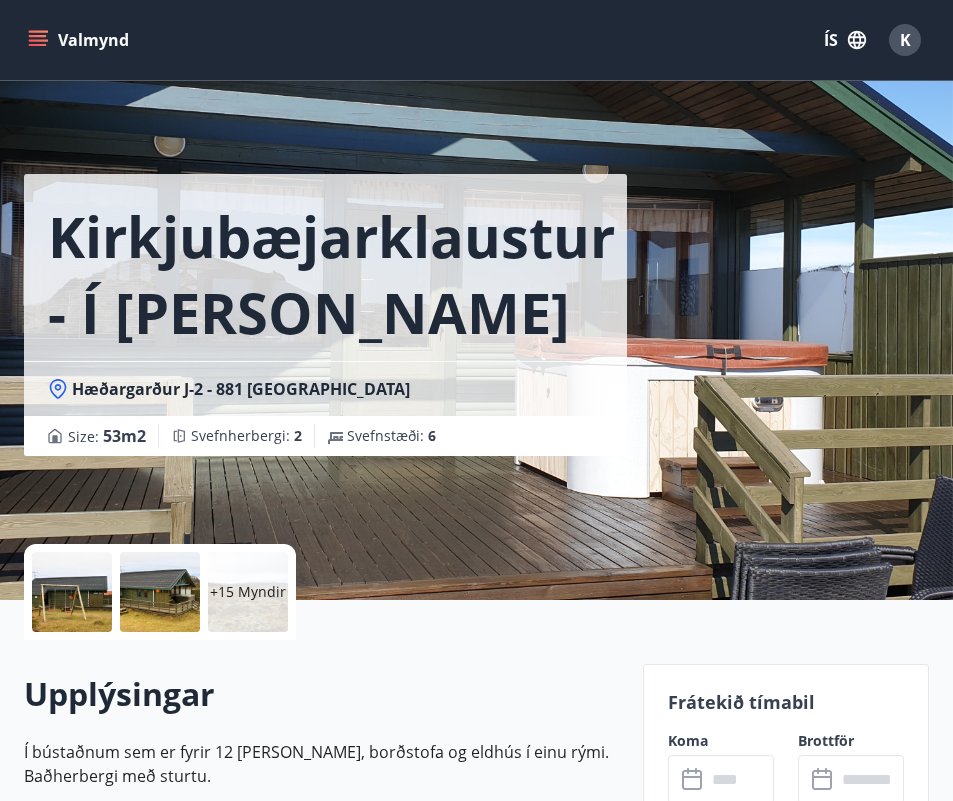 click at bounding box center [160, 592] 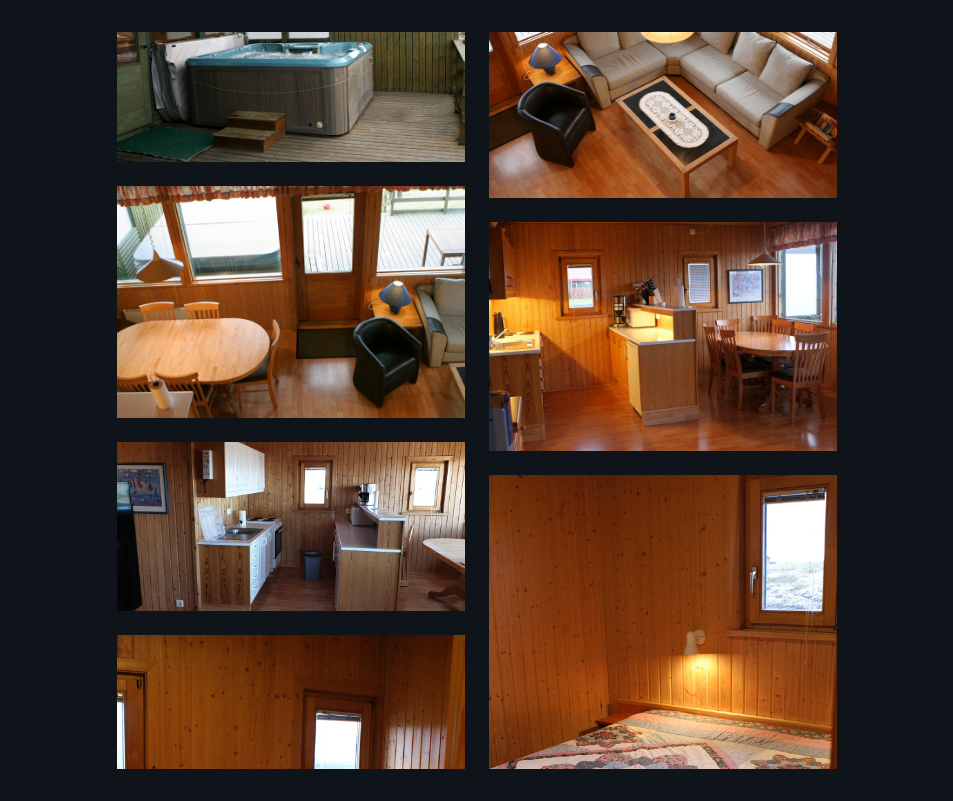 scroll, scrollTop: 1476, scrollLeft: 0, axis: vertical 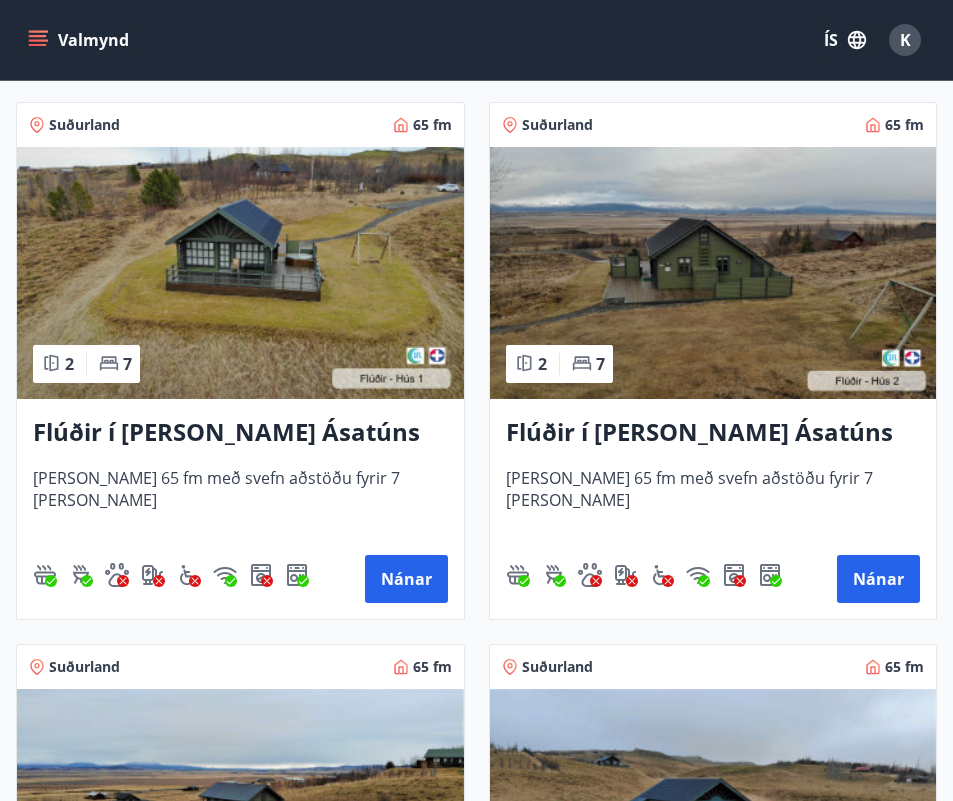 click on "Flúðir í landi Ásatúns hús 1 - í Skálaheiði C" at bounding box center [240, 433] 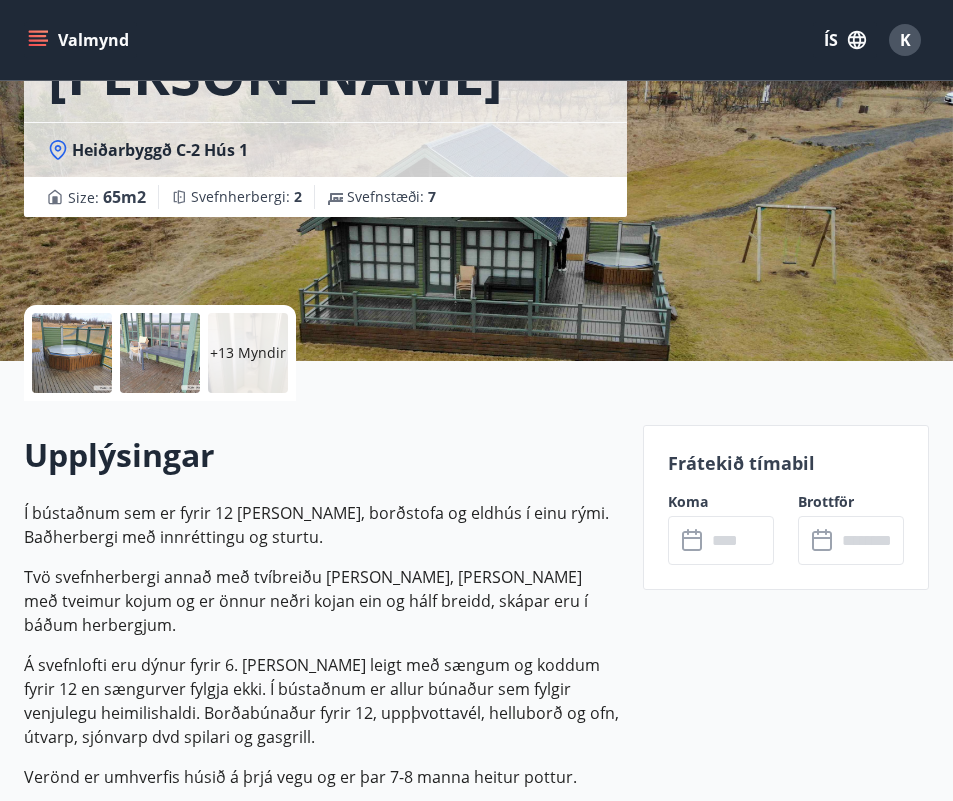 scroll, scrollTop: 156, scrollLeft: 0, axis: vertical 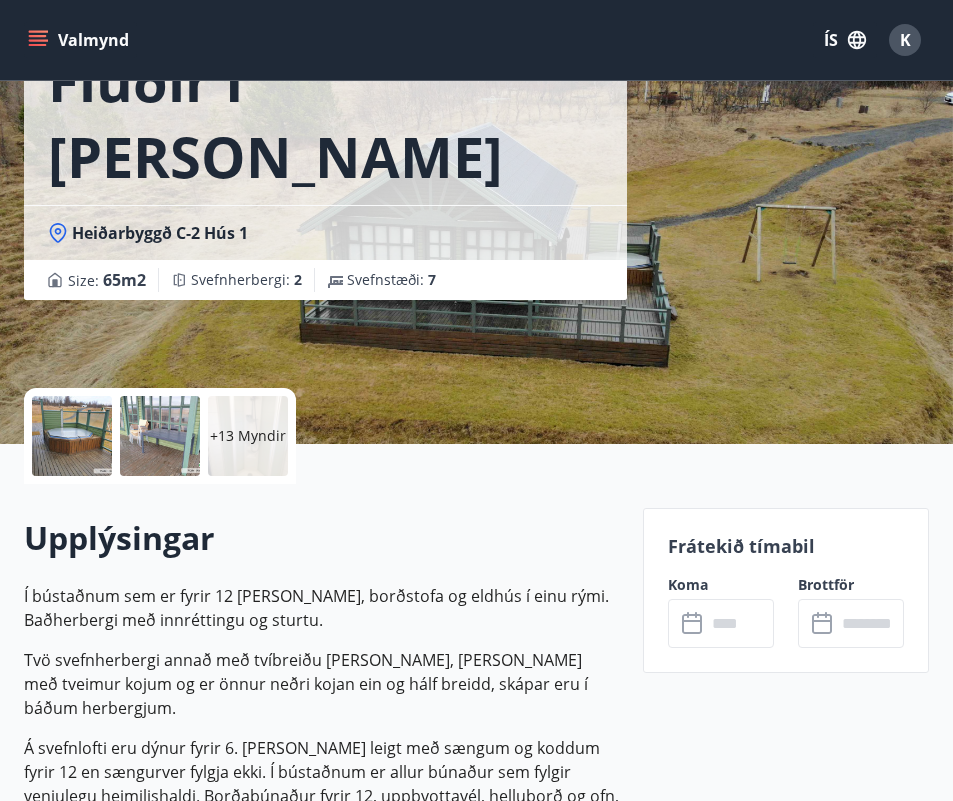 click at bounding box center (72, 436) 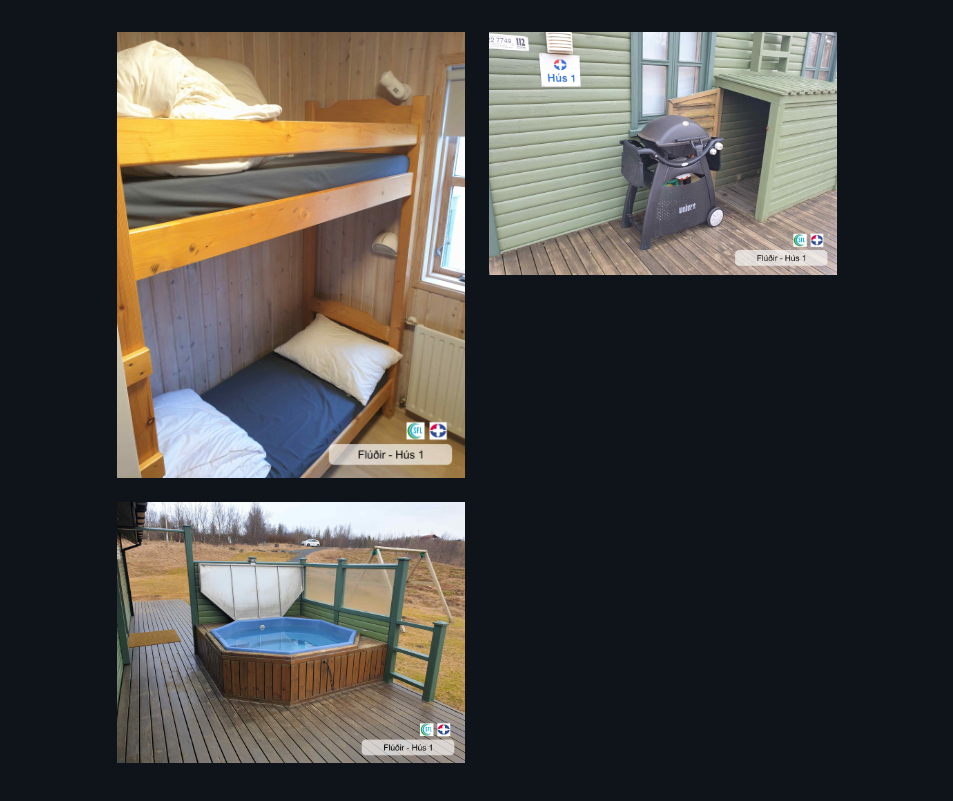 scroll, scrollTop: 98, scrollLeft: 0, axis: vertical 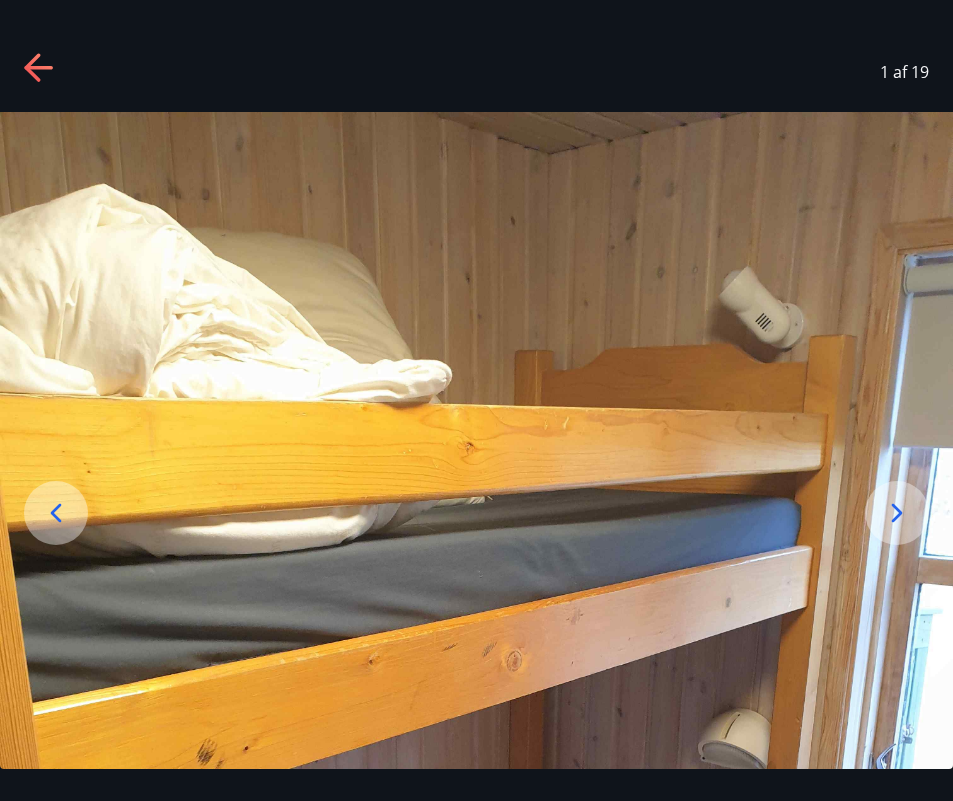 click 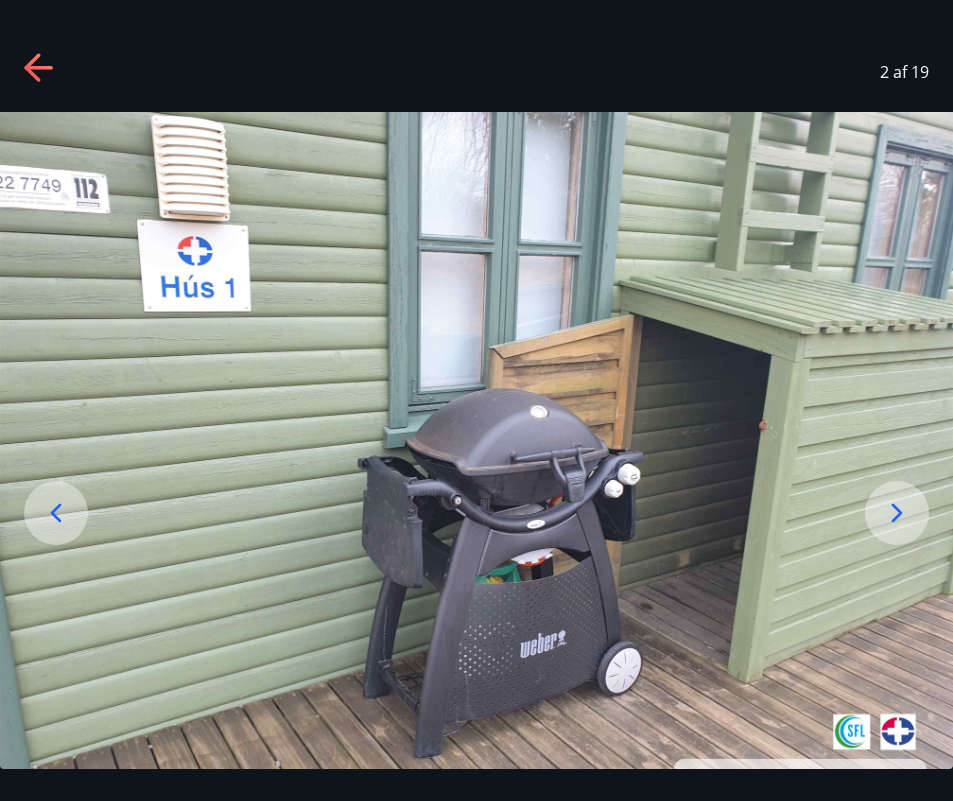 click 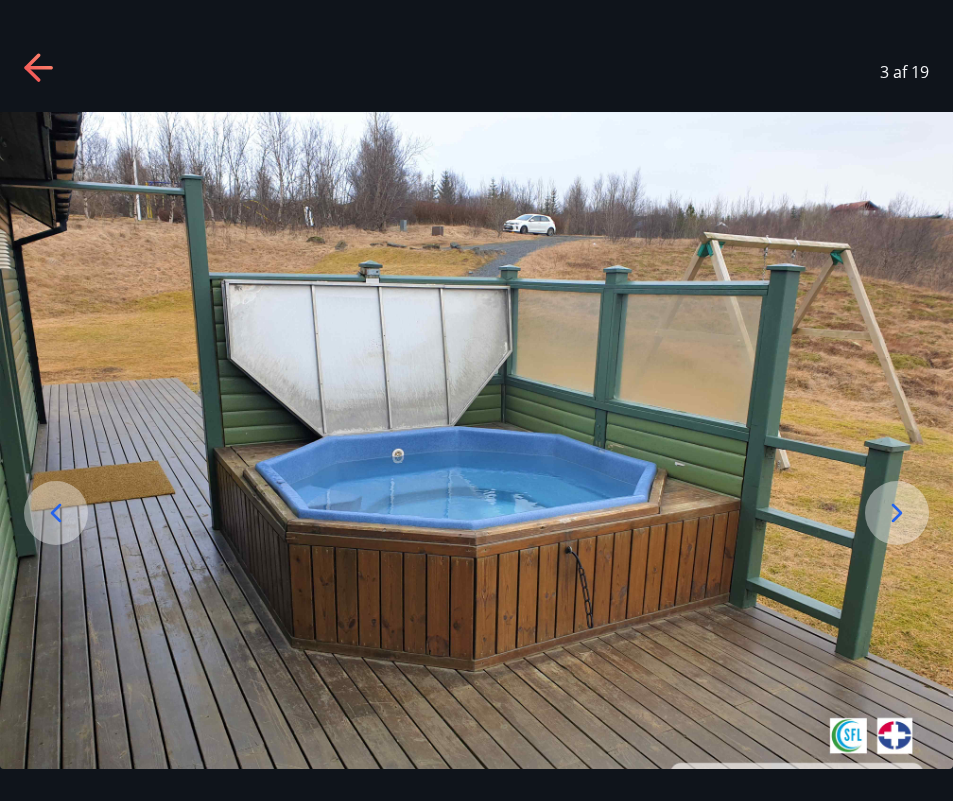 click 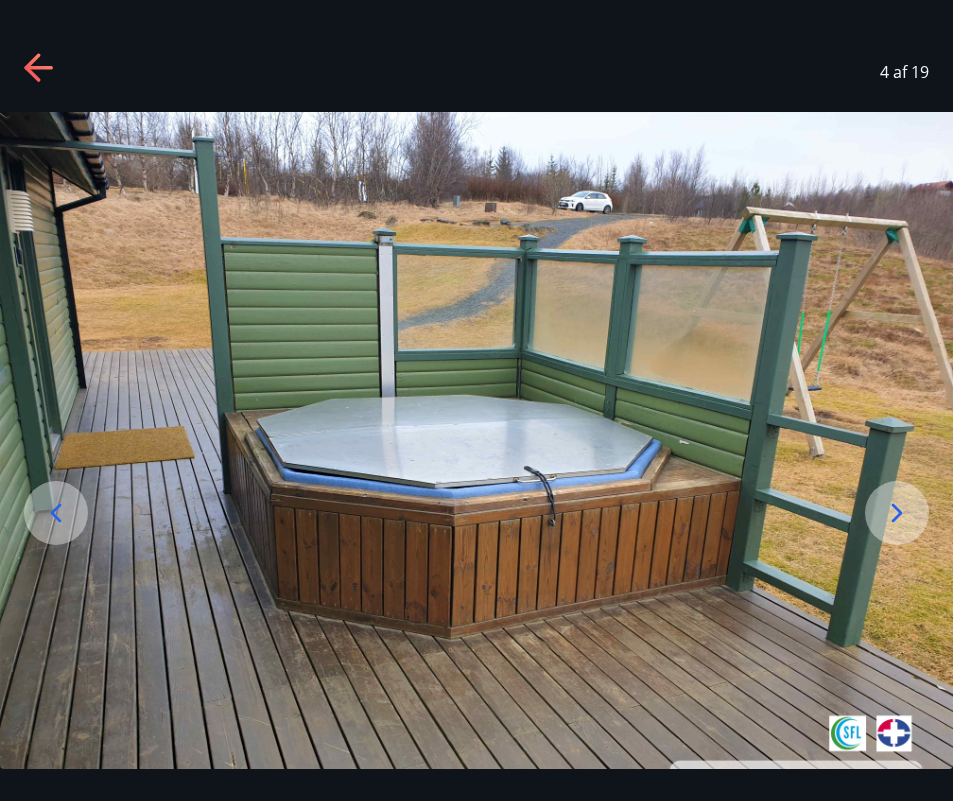click 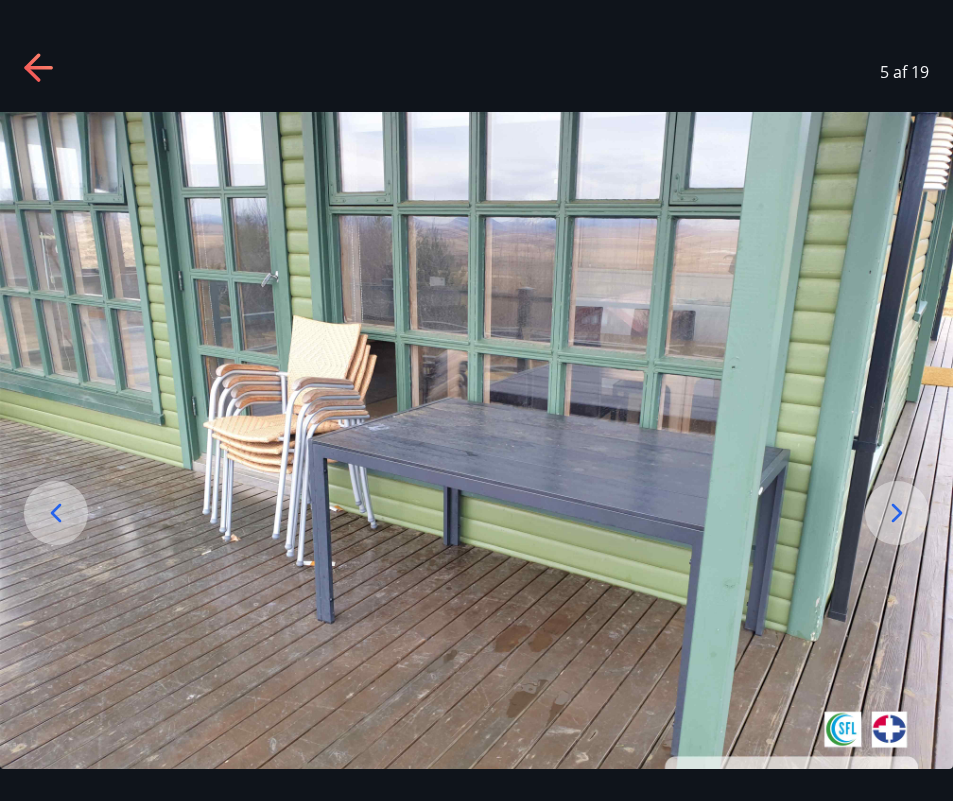 click 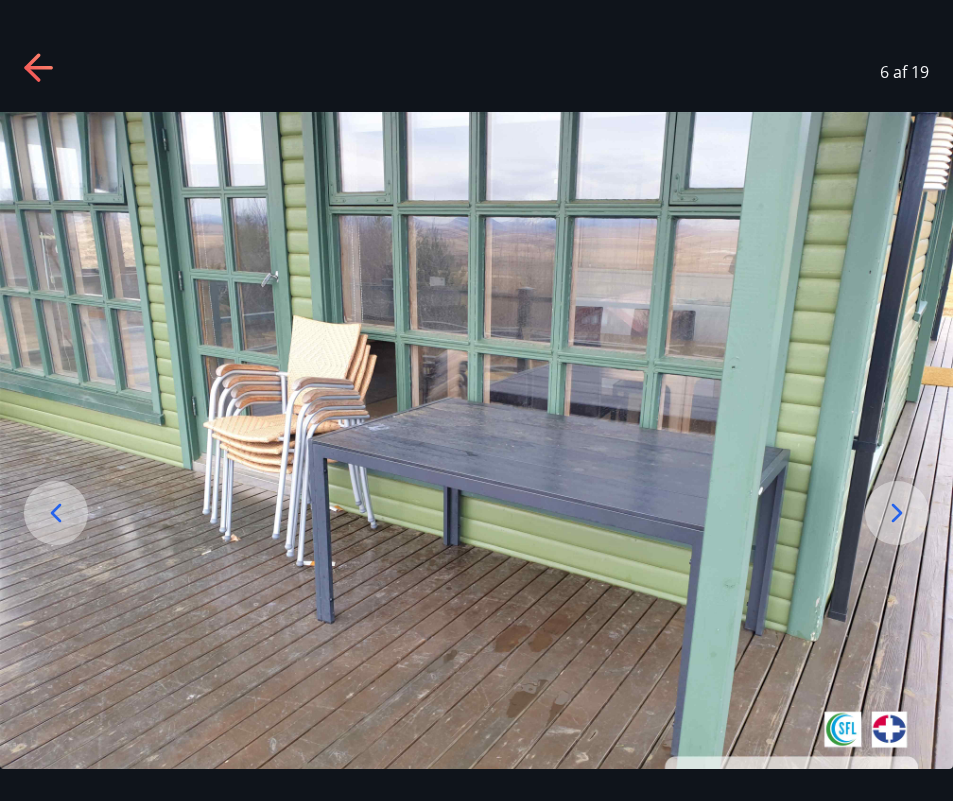 click 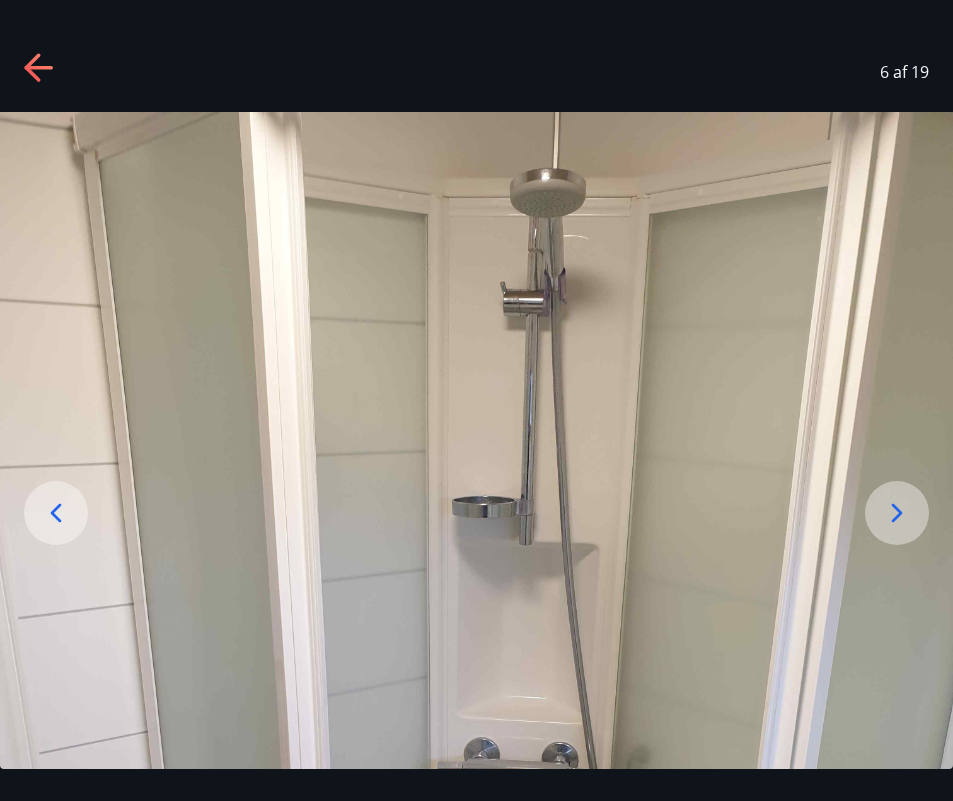 click 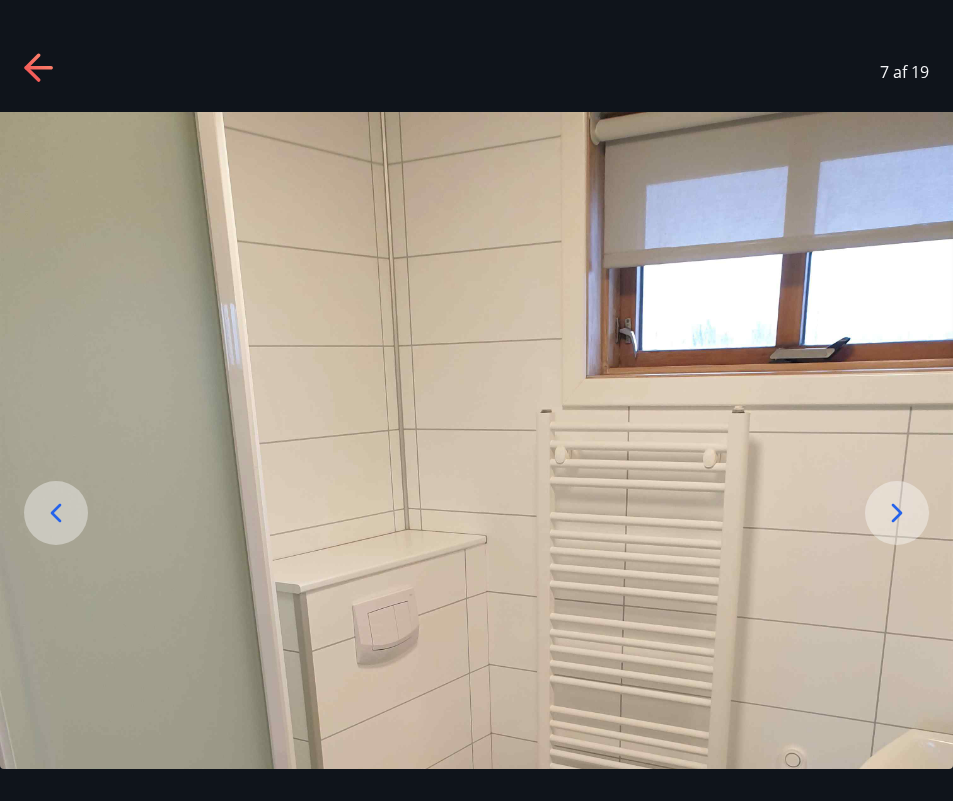 click 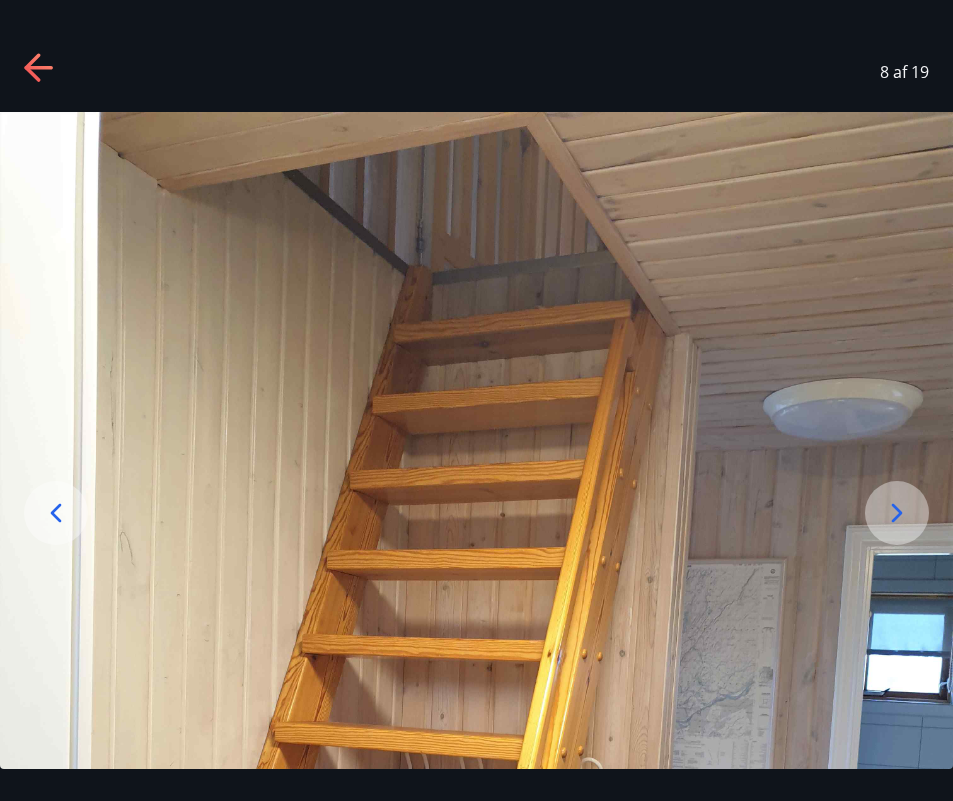 click 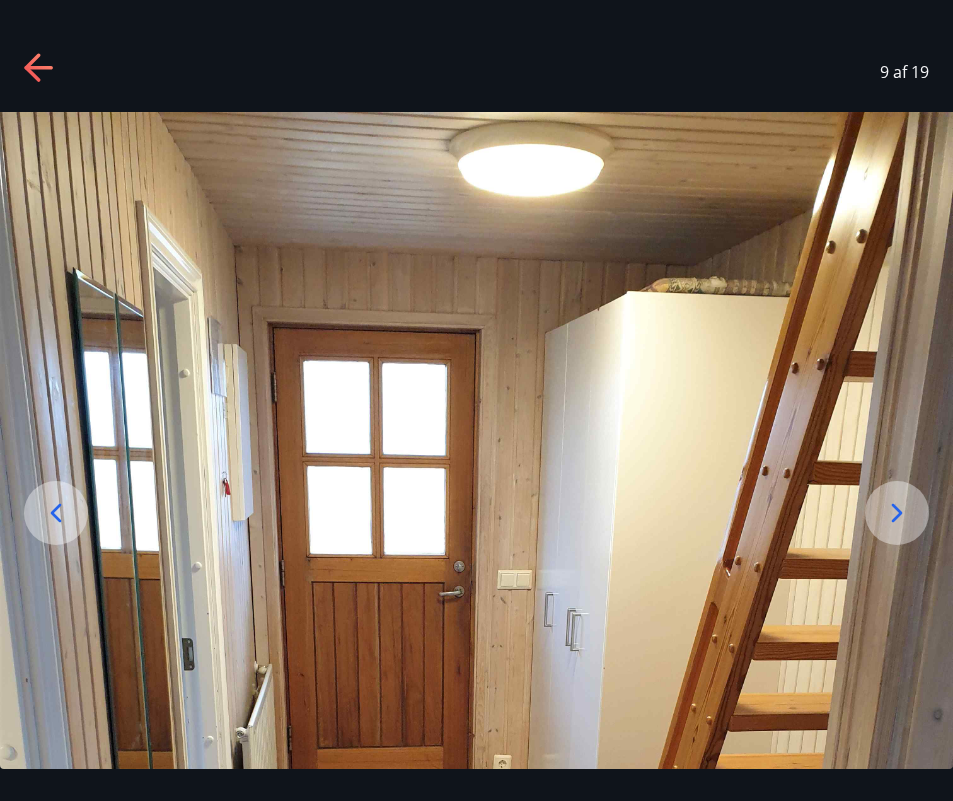 click 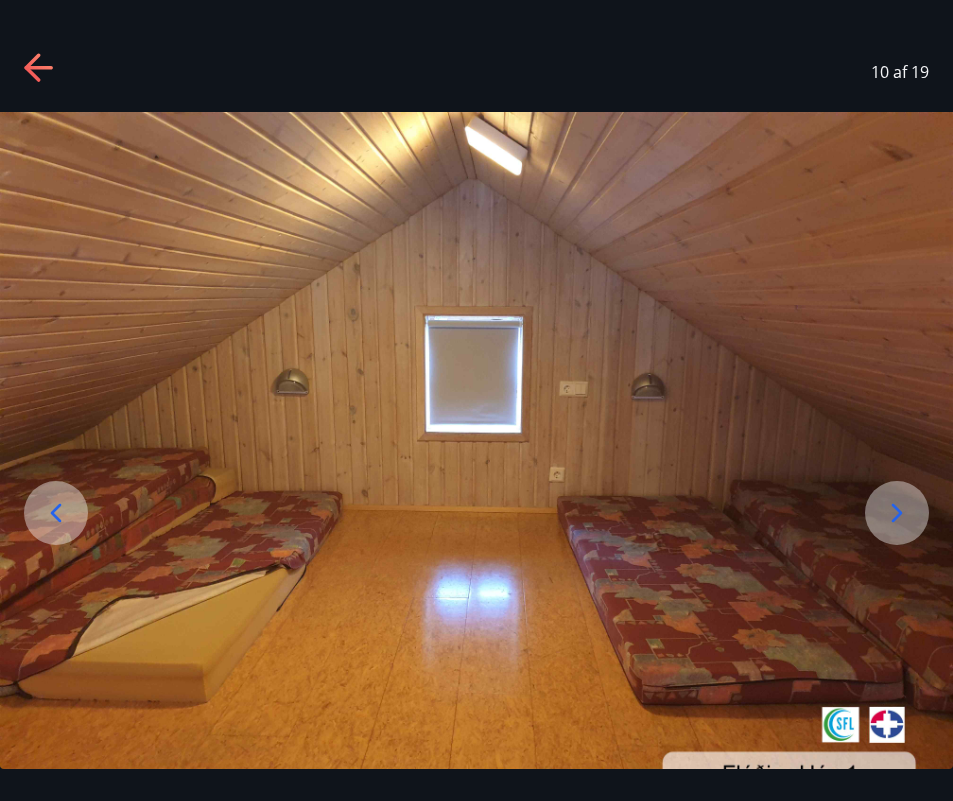 click 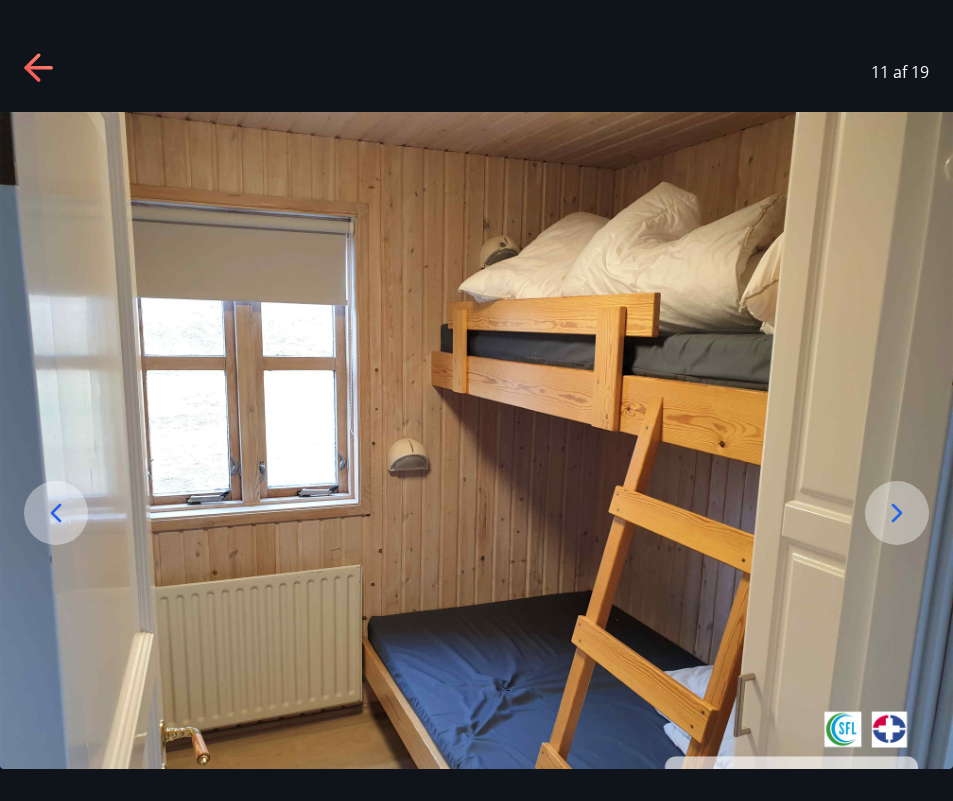 click 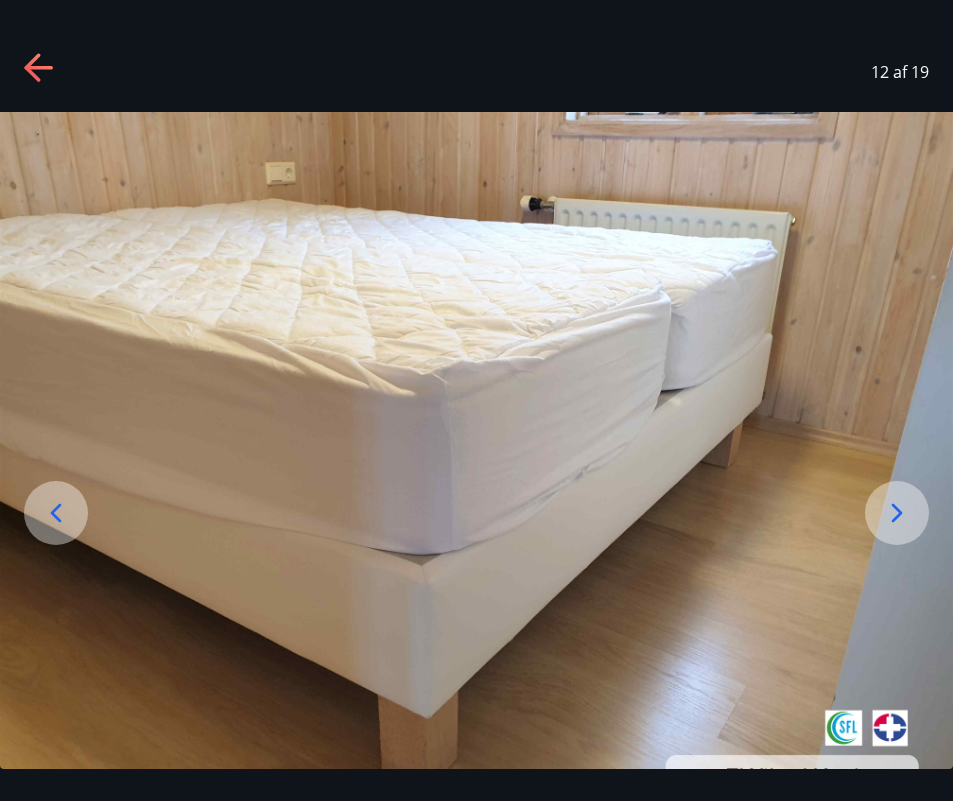 click on "12   af   19" at bounding box center [476, 72] 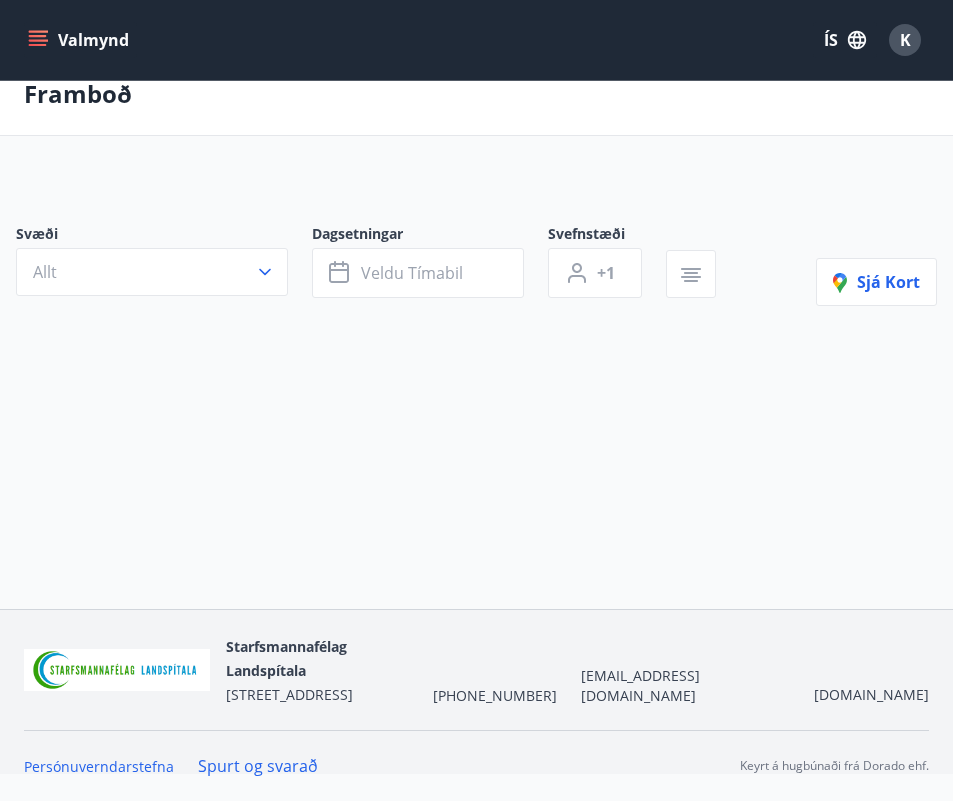 scroll, scrollTop: 0, scrollLeft: 0, axis: both 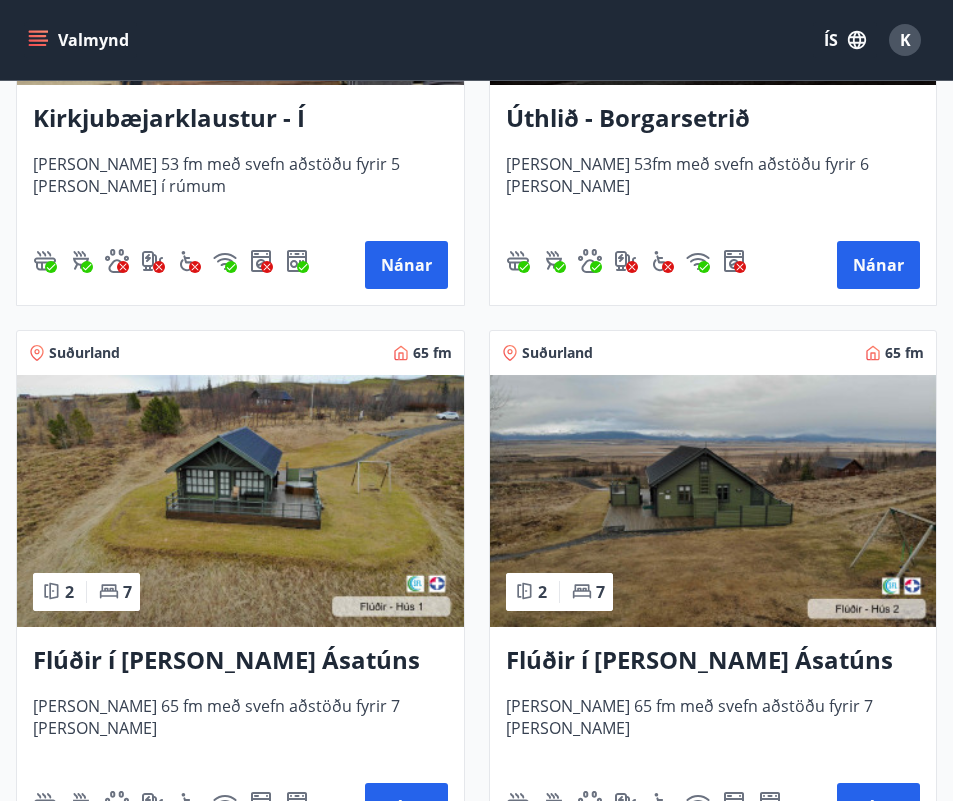 click on "Úthlið - Borgarsetrið" at bounding box center (713, 119) 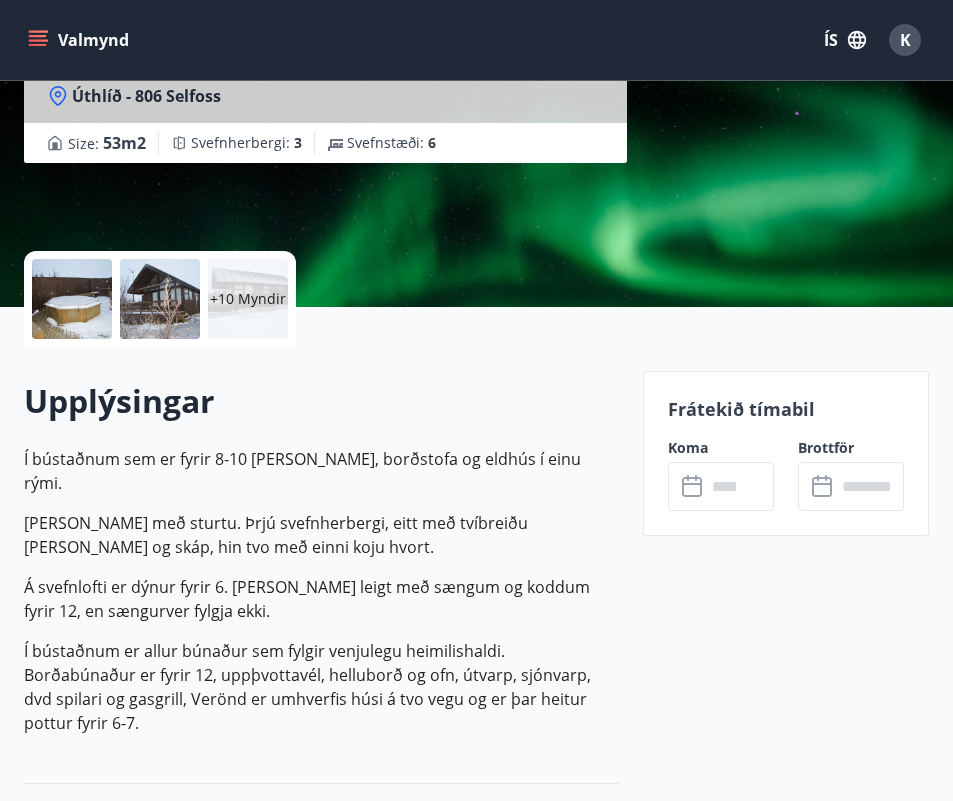 scroll, scrollTop: 284, scrollLeft: 0, axis: vertical 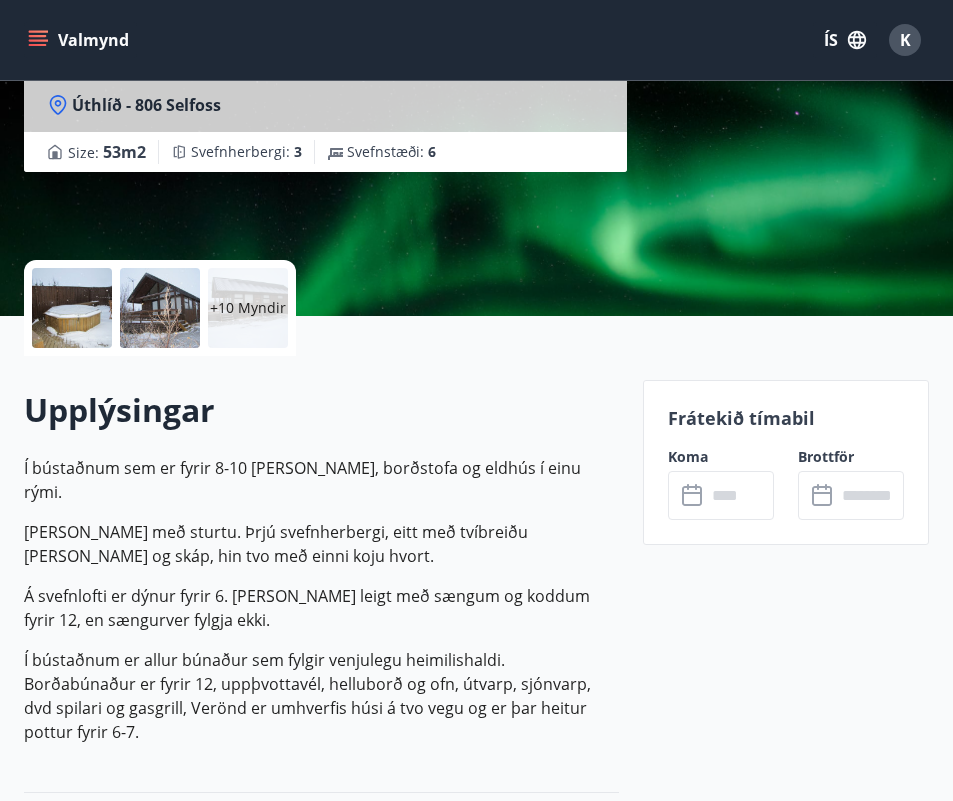 click at bounding box center (72, 308) 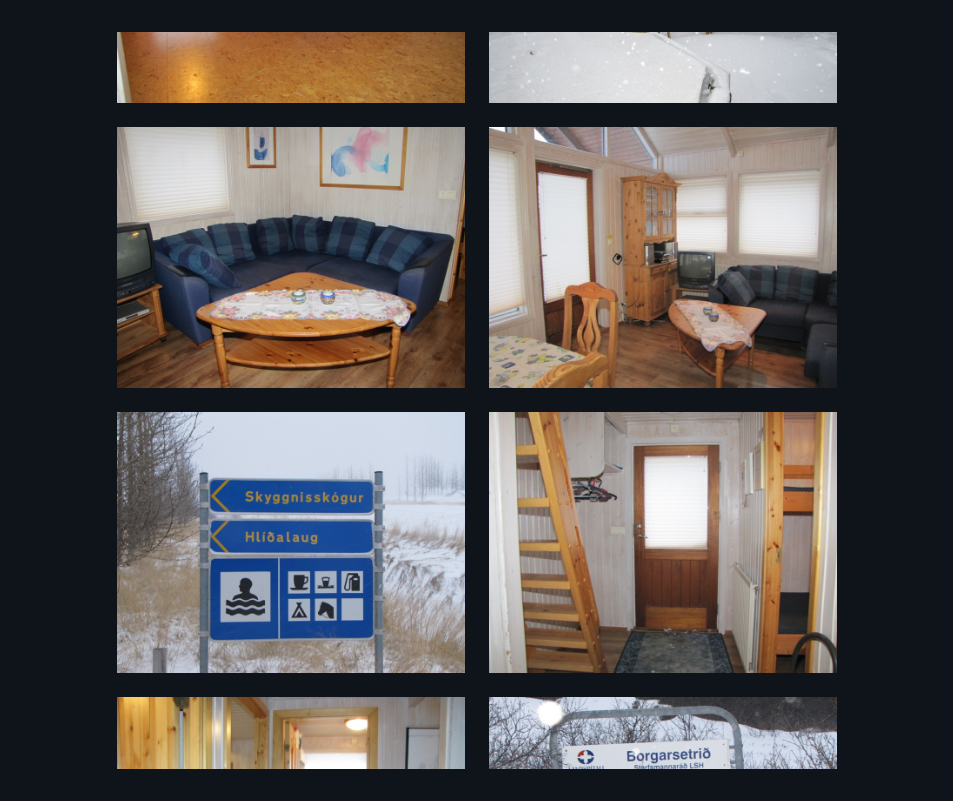 scroll, scrollTop: 1543, scrollLeft: 0, axis: vertical 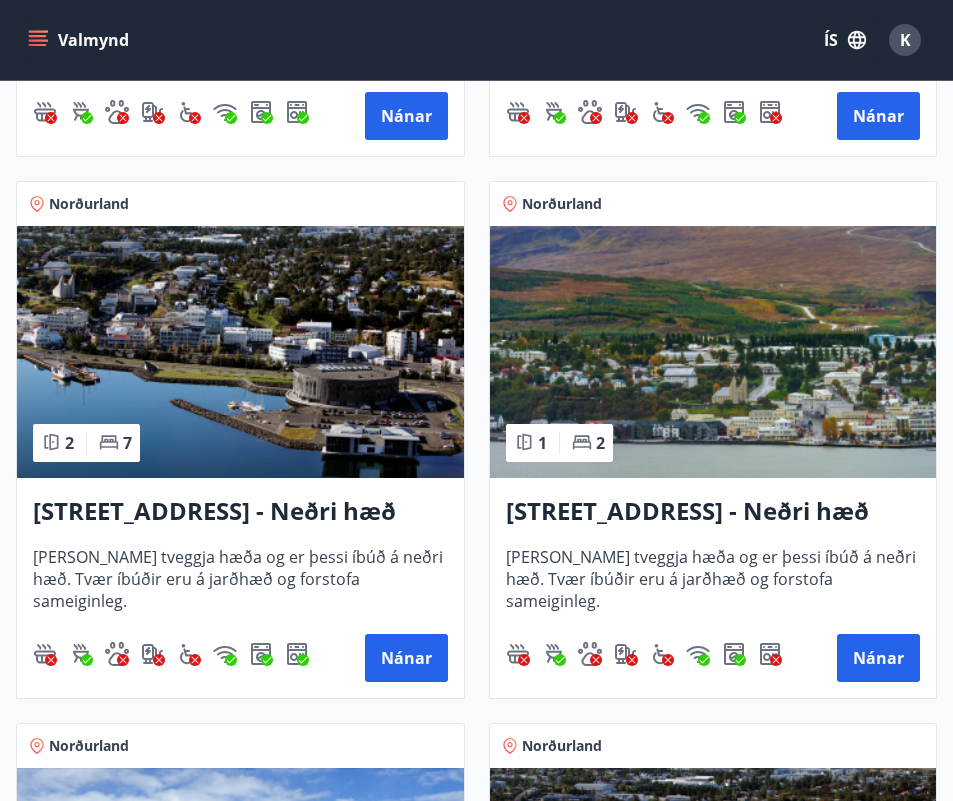 click on "Hrafnagilsstræti 23 - Neðri hæð íbúð 3" at bounding box center (240, 512) 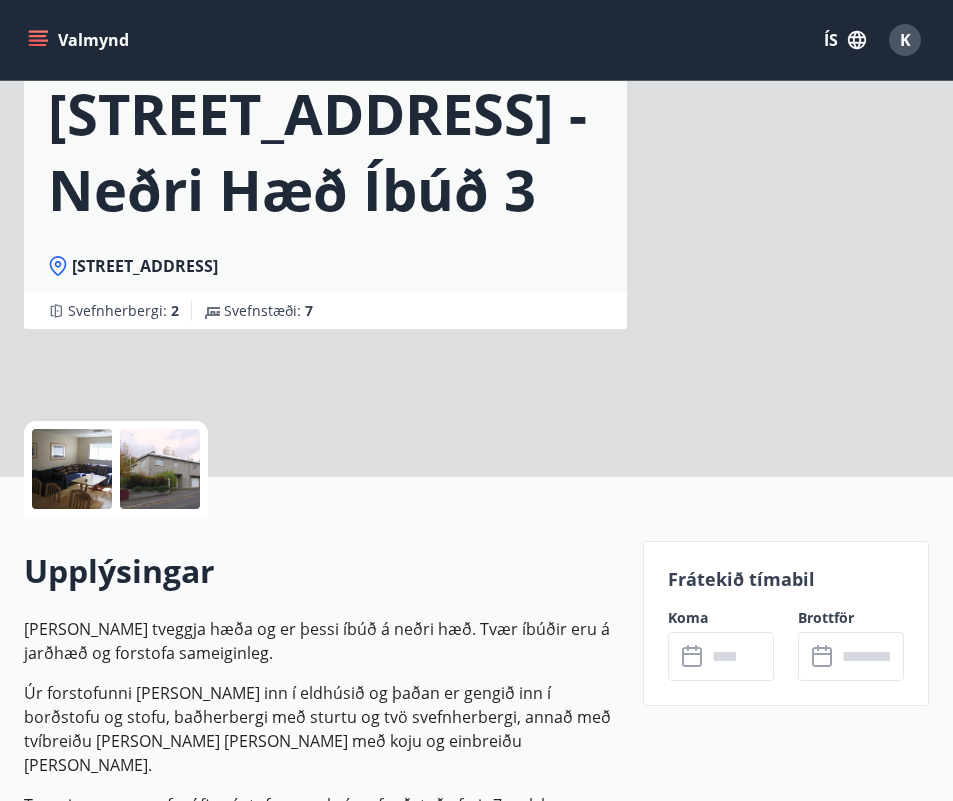 scroll, scrollTop: 135, scrollLeft: 0, axis: vertical 